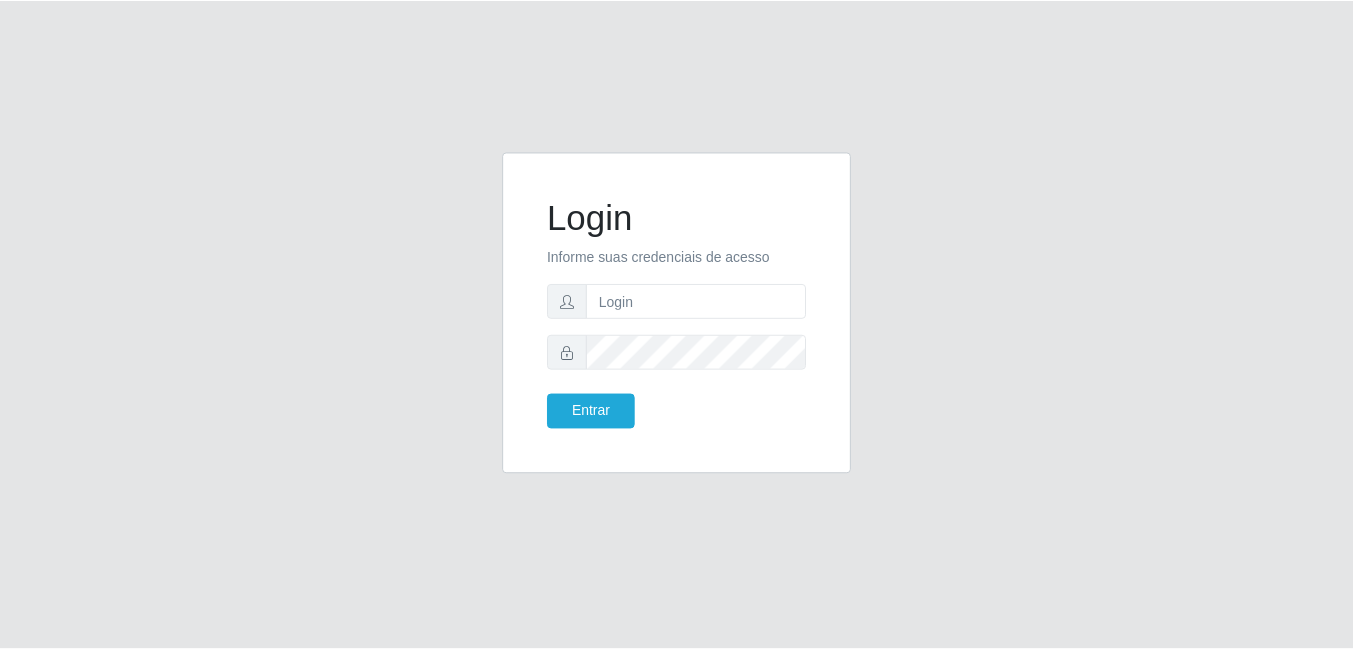 scroll, scrollTop: 0, scrollLeft: 0, axis: both 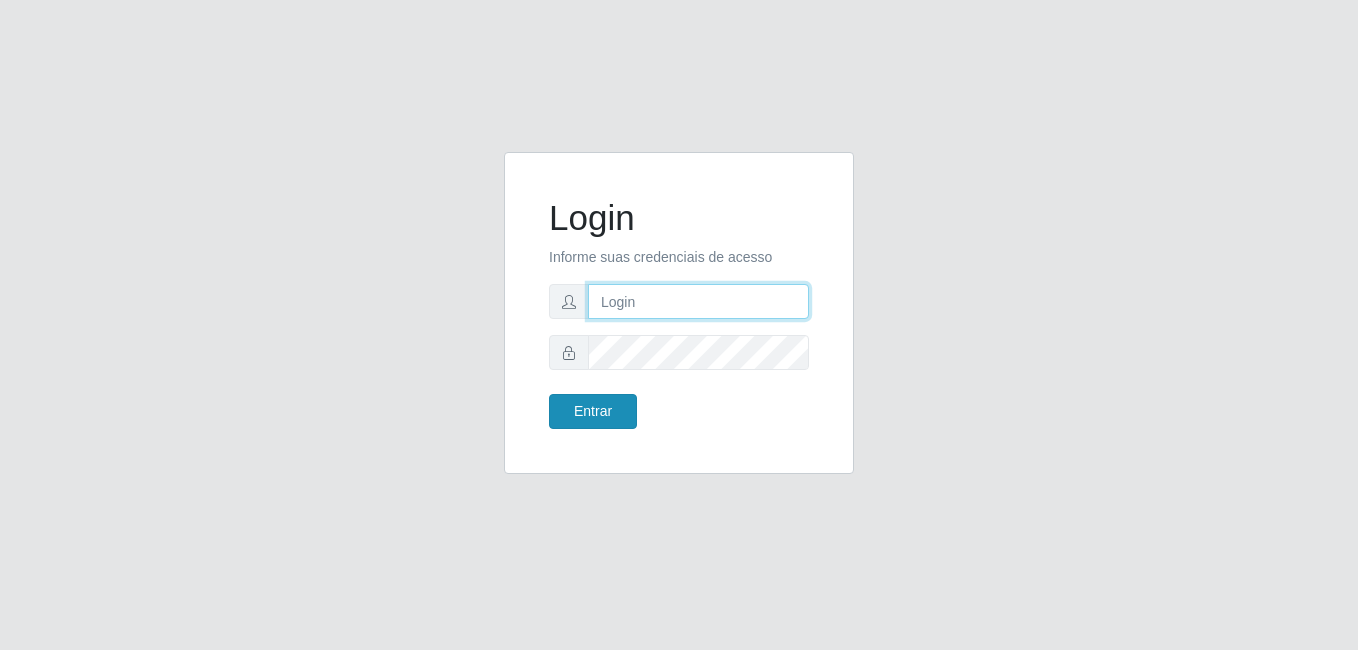 type on "[EMAIL]" 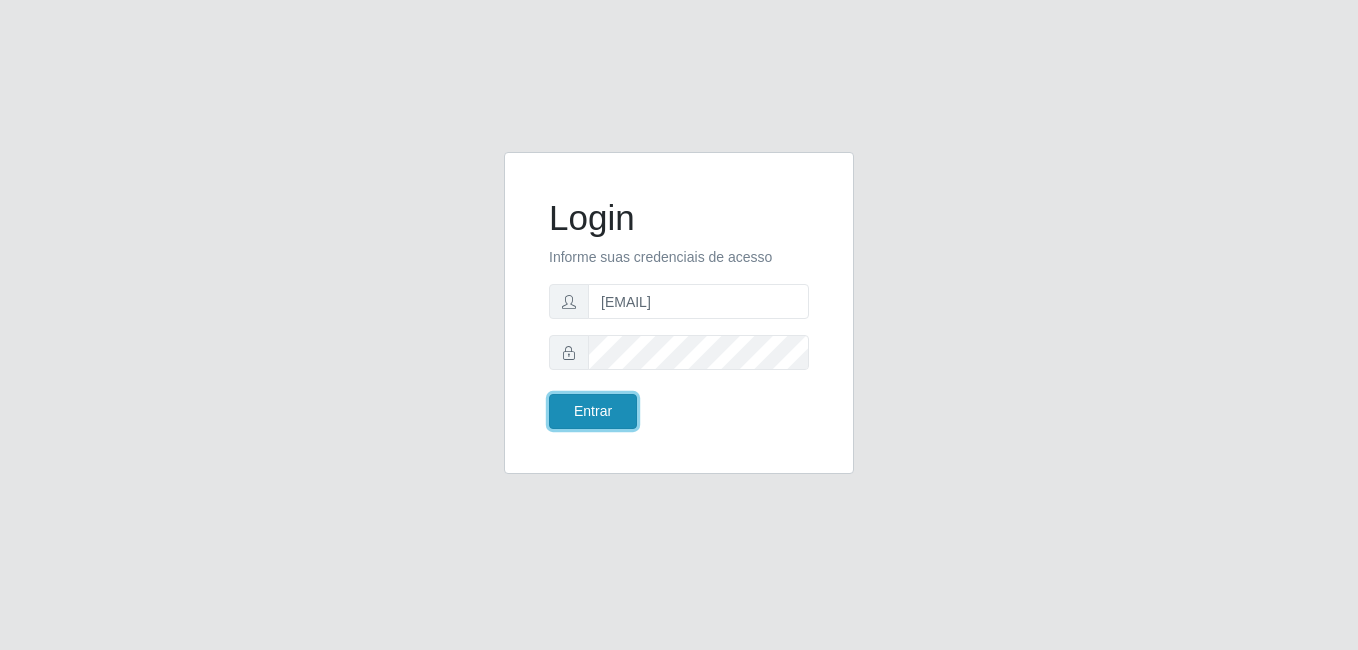 click on "Entrar" at bounding box center [593, 411] 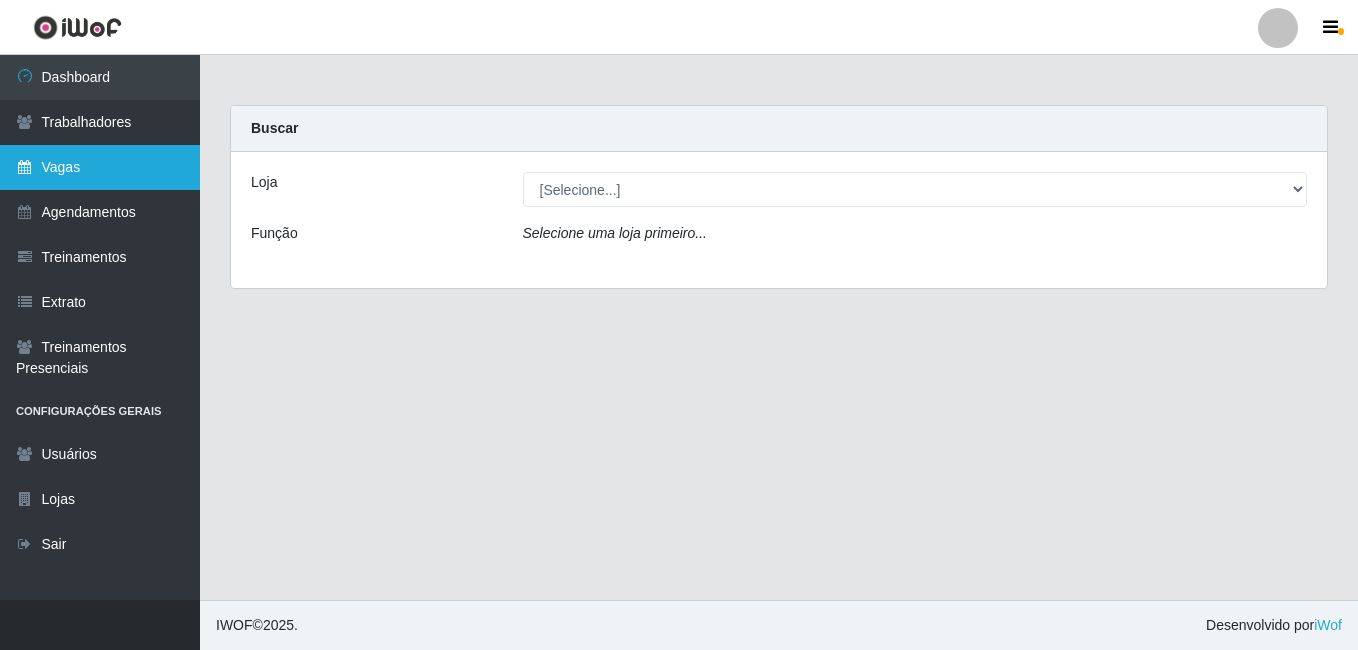 click on "Vagas" at bounding box center [100, 167] 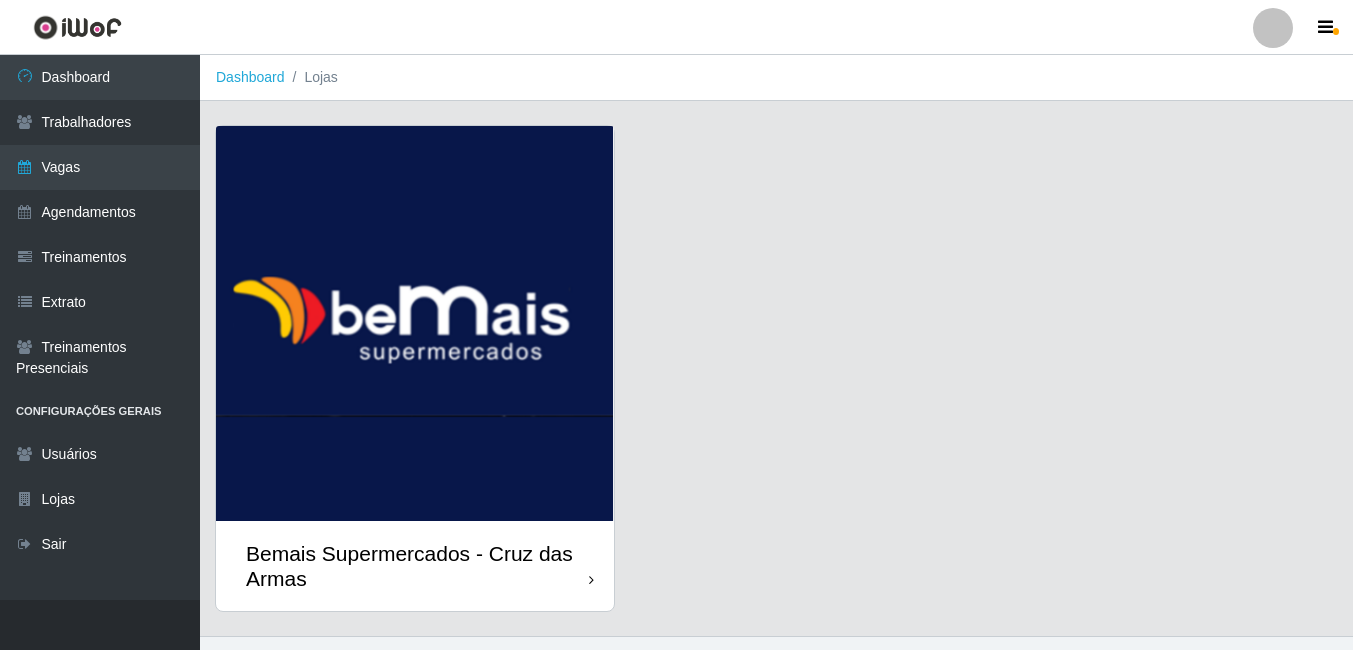 click at bounding box center (415, 323) 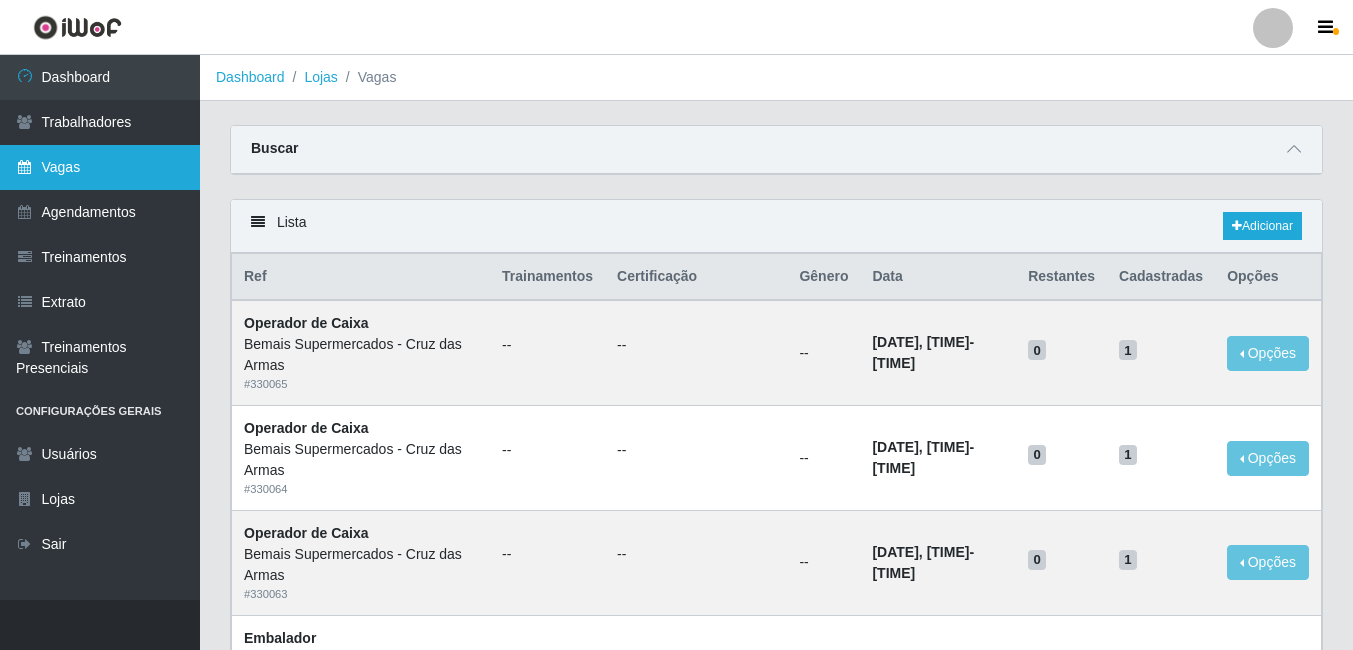 click on "Vagas" at bounding box center [100, 167] 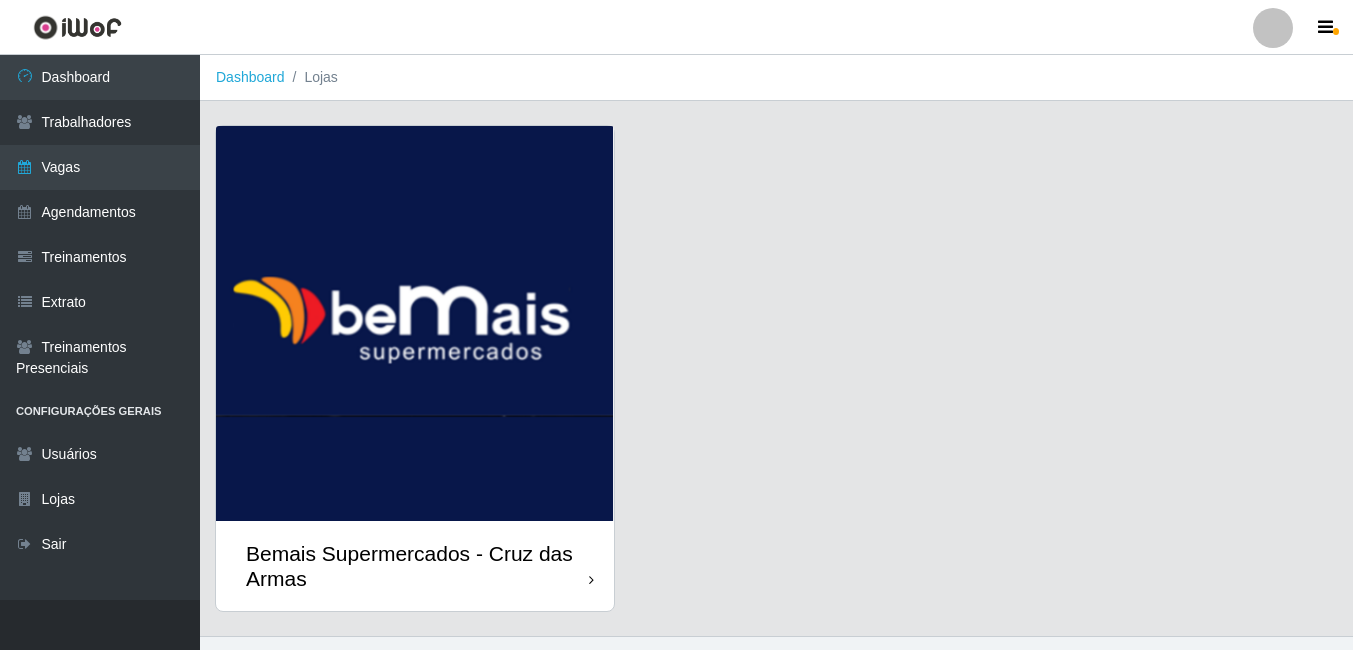 click at bounding box center (415, 323) 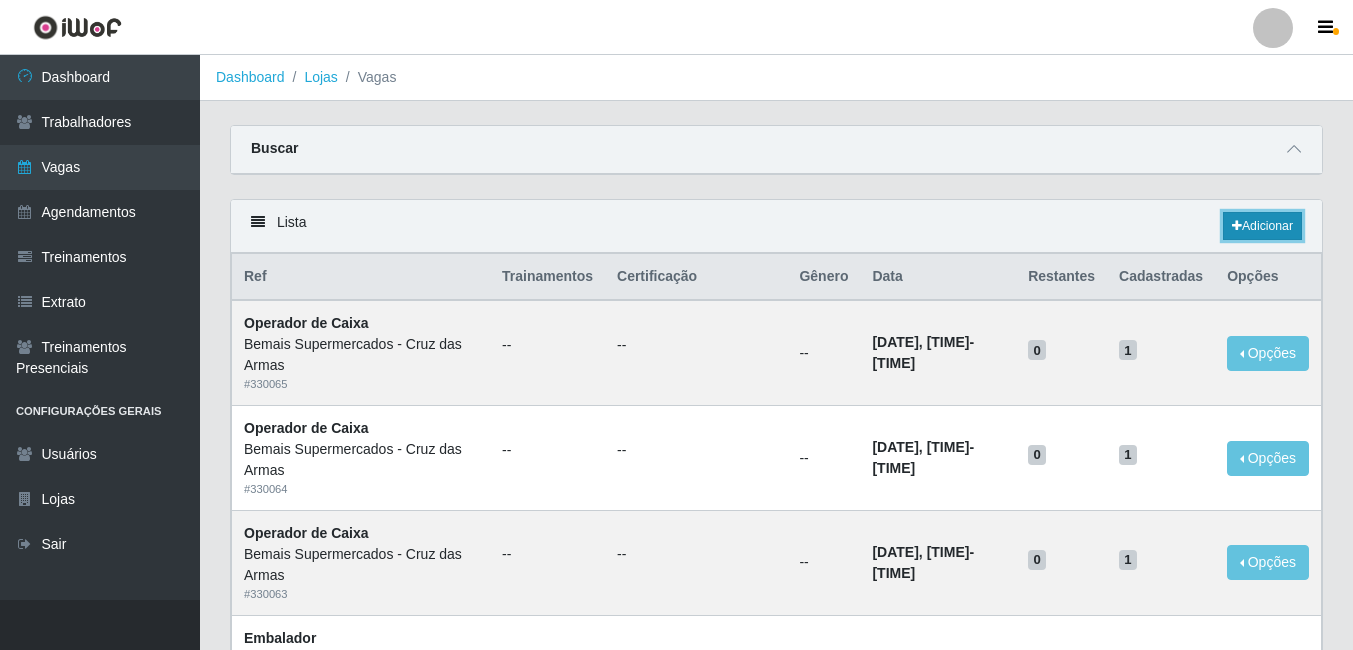 click on "Adicionar" at bounding box center (1262, 226) 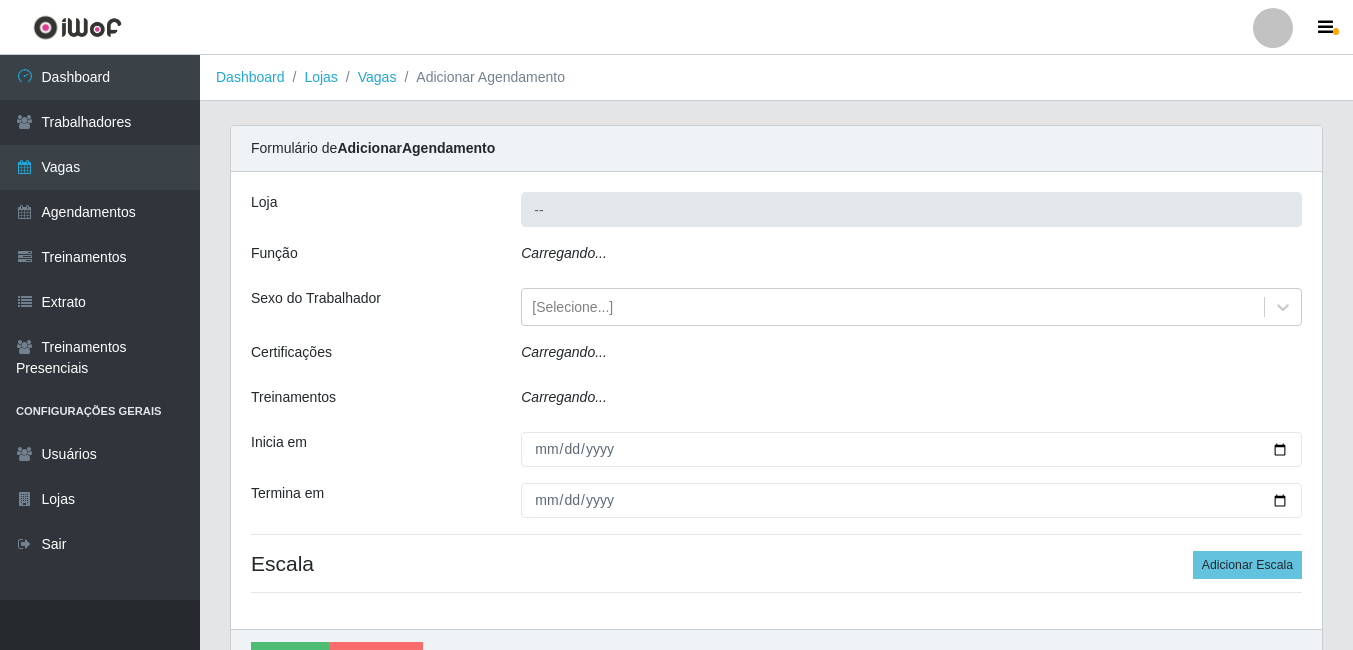 type on "Bemais Supermercados - Cruz das Armas" 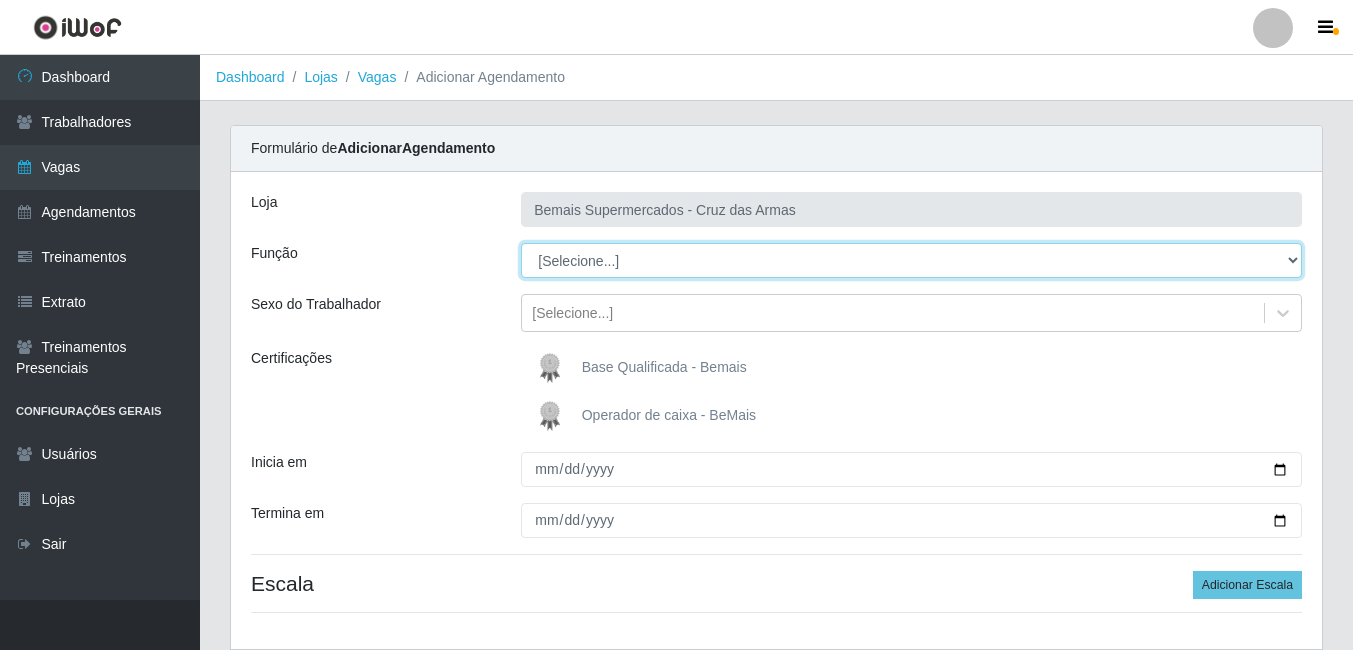 click on "[Selecione...] ASG ASG + ASG ++ Auxiliar de Estacionamento Auxiliar de Estacionamento + Auxiliar de Estacionamento ++ Balconista de Açougue Balconista de Açougue + Balconista de Açougue ++ Balconista de Padaria Balconista de Padaria + Balconista de Padaria ++ Embalador Embalador + Embalador ++ Operador de Caixa Operador de Caixa + Operador de Caixa ++ Repositor Repositor + Repositor ++ Repositor de Hortifruti Repositor de Hortifruti + Repositor de Hortifruti ++" at bounding box center (911, 260) 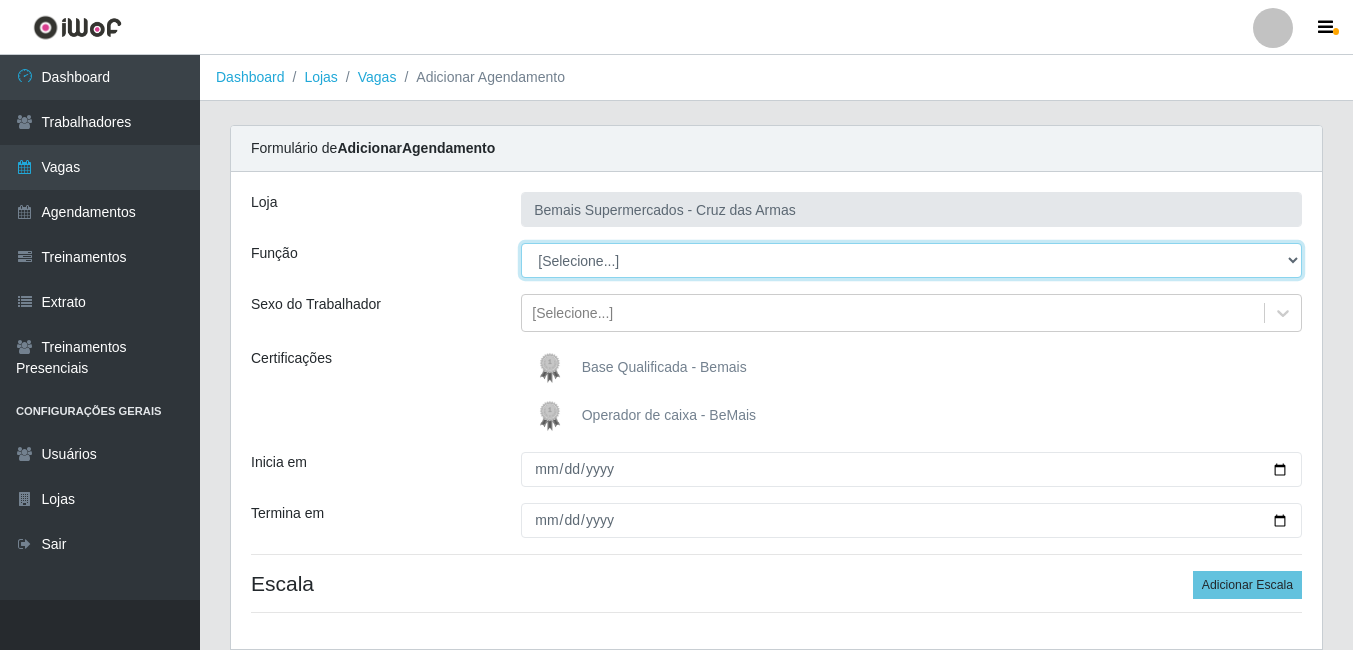 select on "123" 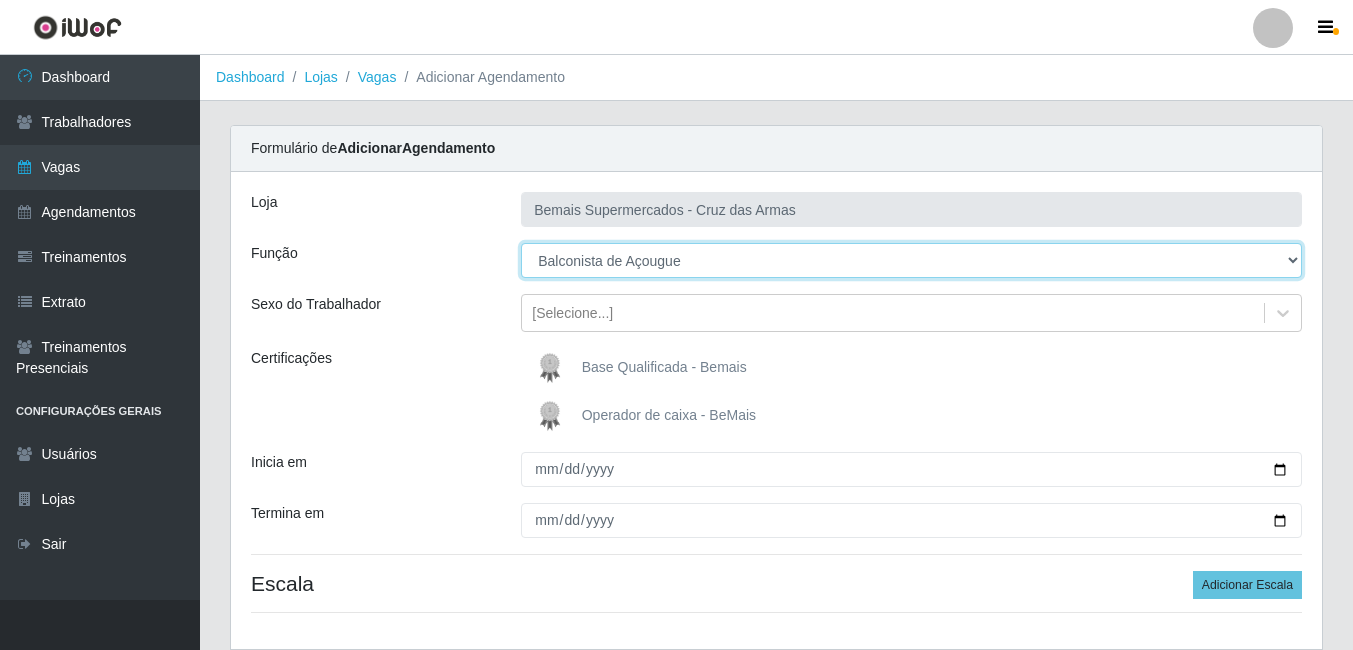 click on "[Selecione...] ASG ASG + ASG ++ Auxiliar de Estacionamento Auxiliar de Estacionamento + Auxiliar de Estacionamento ++ Balconista de Açougue Balconista de Açougue + Balconista de Açougue ++ Balconista de Padaria Balconista de Padaria + Balconista de Padaria ++ Embalador Embalador + Embalador ++ Operador de Caixa Operador de Caixa + Operador de Caixa ++ Repositor Repositor + Repositor ++ Repositor de Hortifruti Repositor de Hortifruti + Repositor de Hortifruti ++" at bounding box center (911, 260) 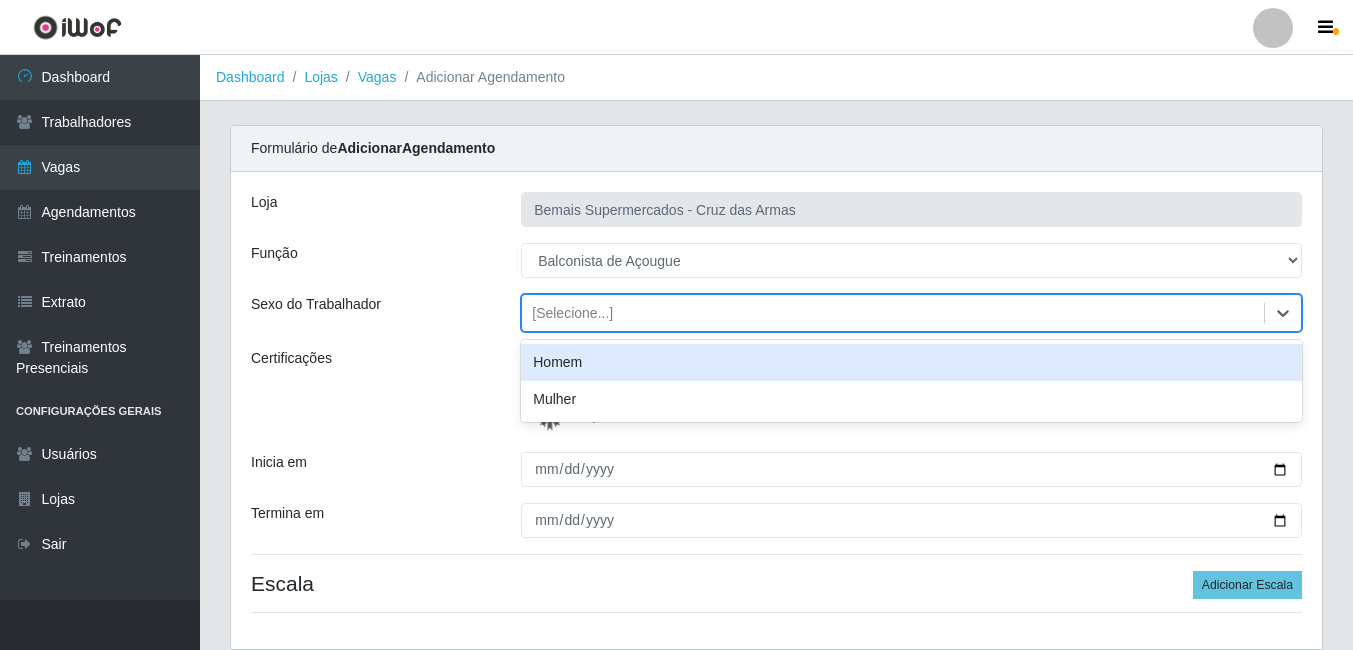 click on "[Selecione...]" at bounding box center [572, 313] 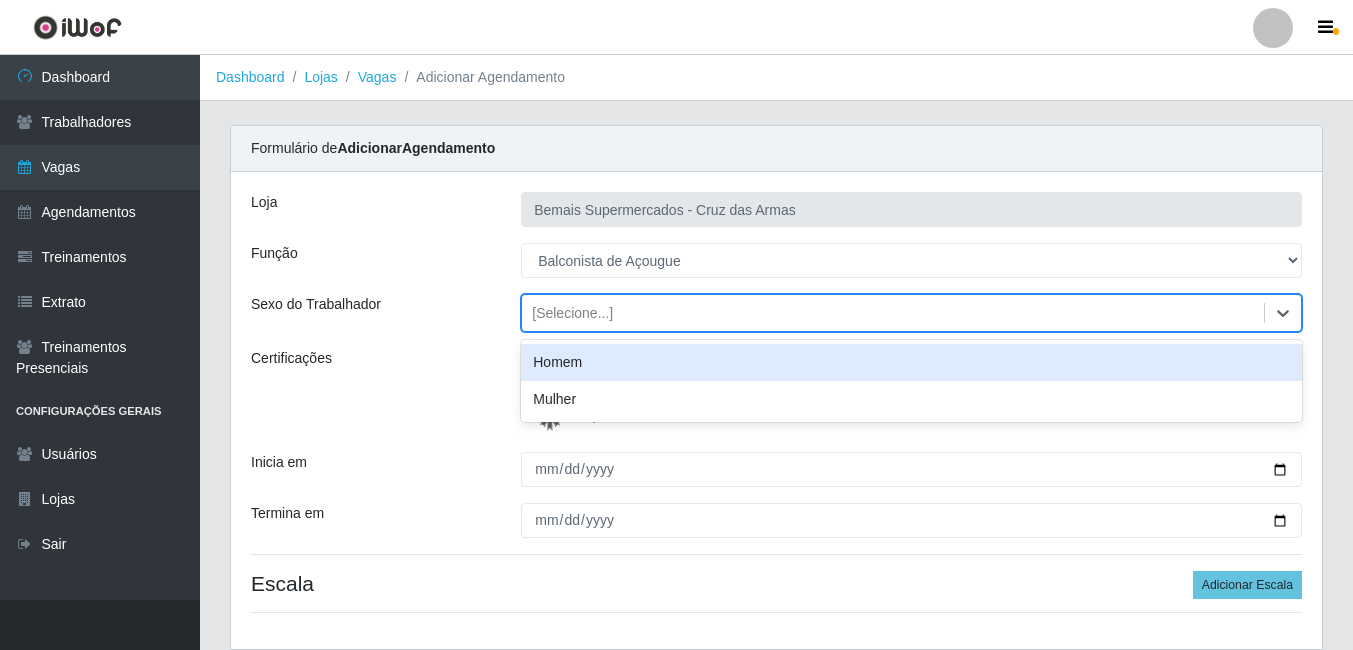 click on "Certificações" at bounding box center [371, 392] 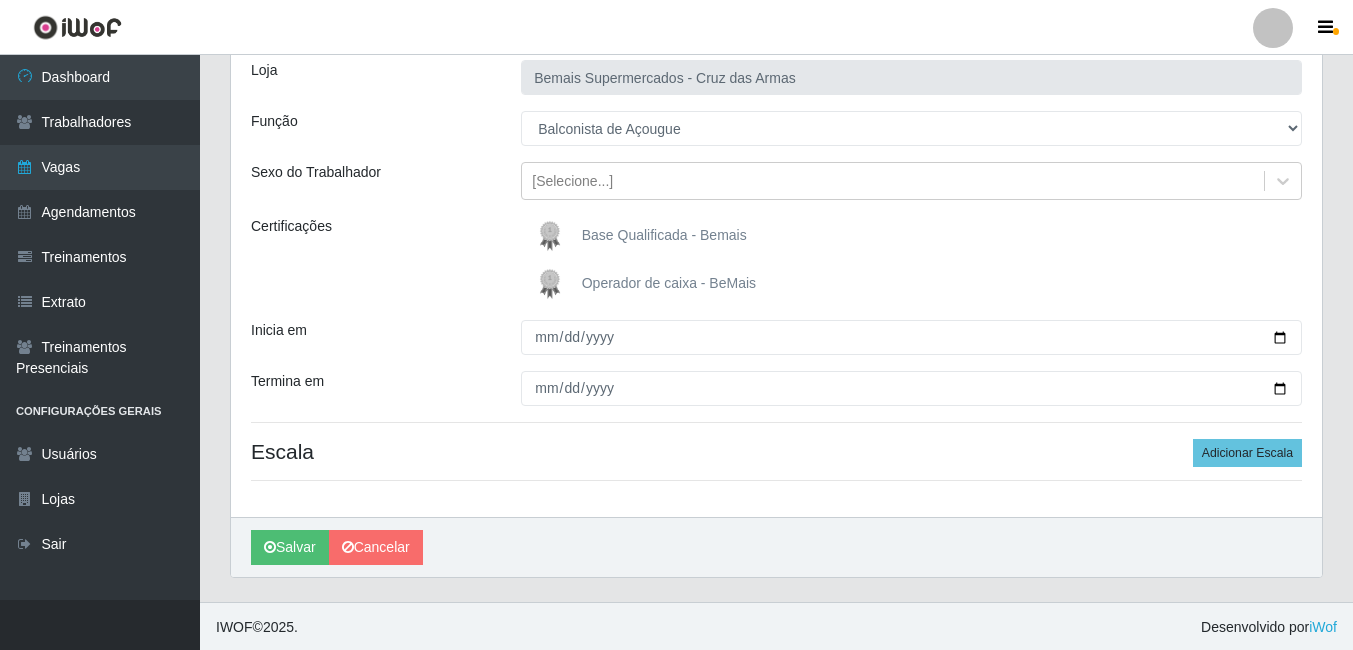 scroll, scrollTop: 134, scrollLeft: 0, axis: vertical 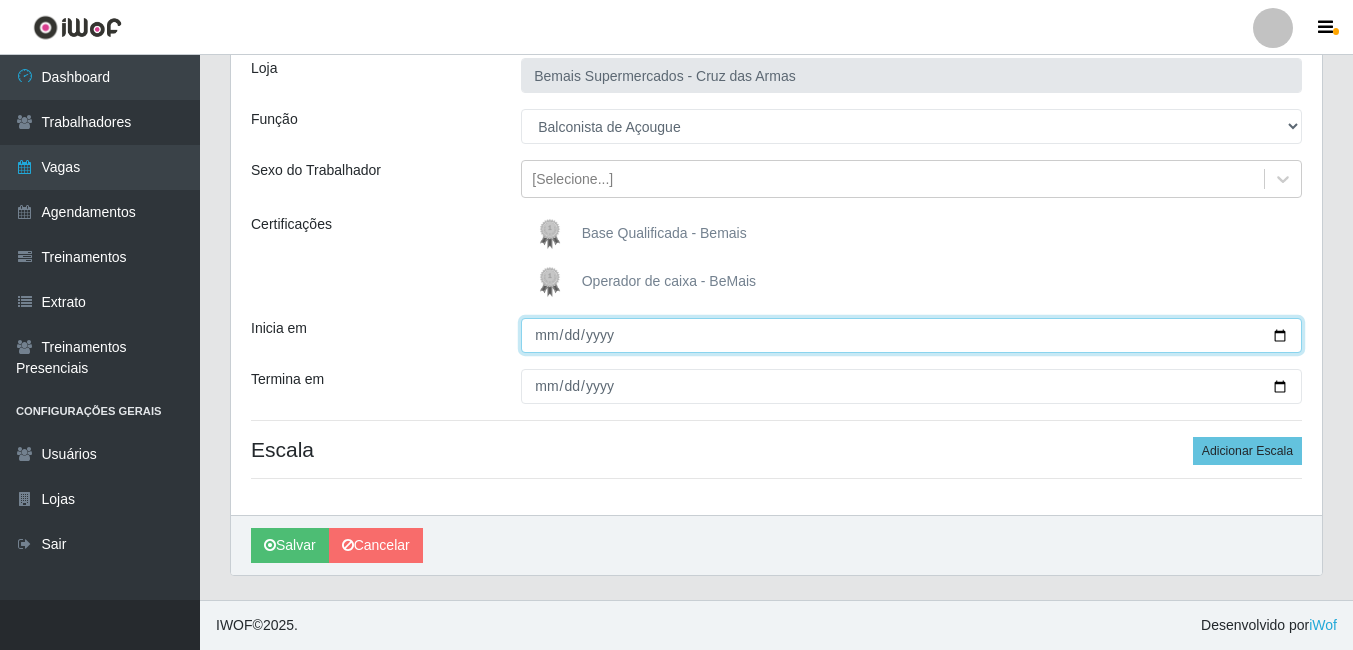 drag, startPoint x: 1272, startPoint y: 335, endPoint x: 1258, endPoint y: 353, distance: 22.803509 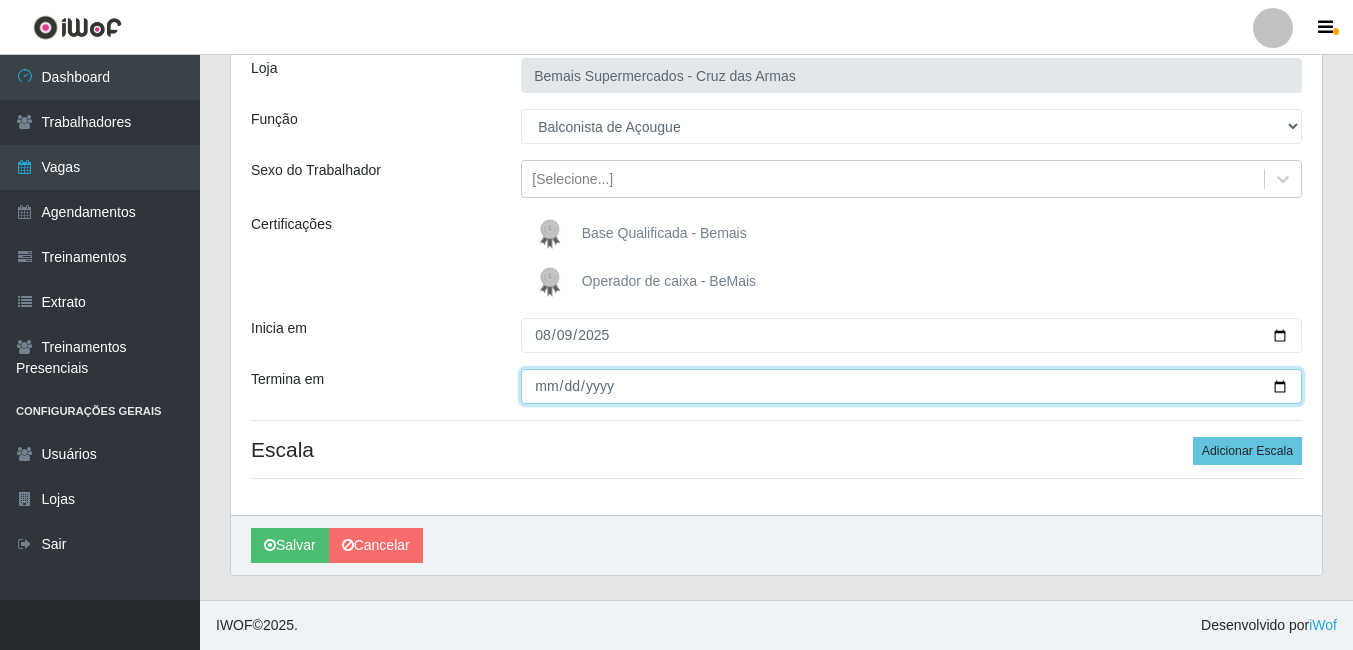 click on "Termina em" at bounding box center (911, 386) 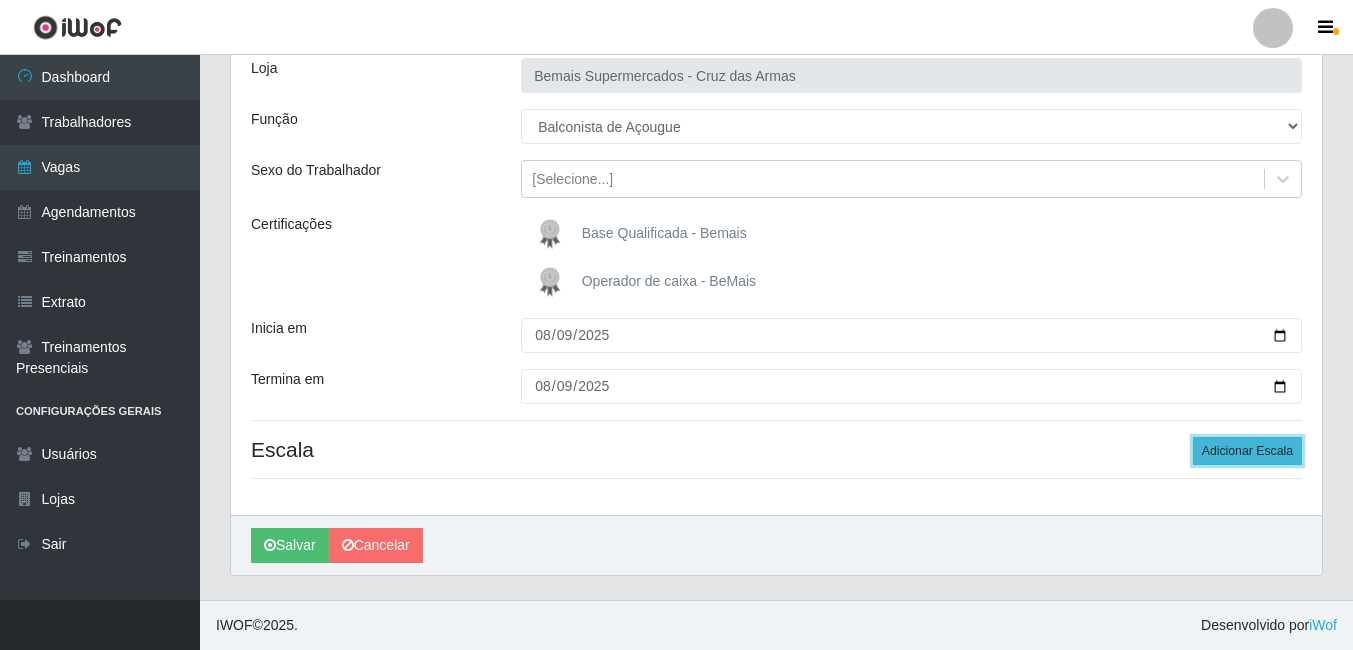 click on "Adicionar Escala" at bounding box center (1247, 451) 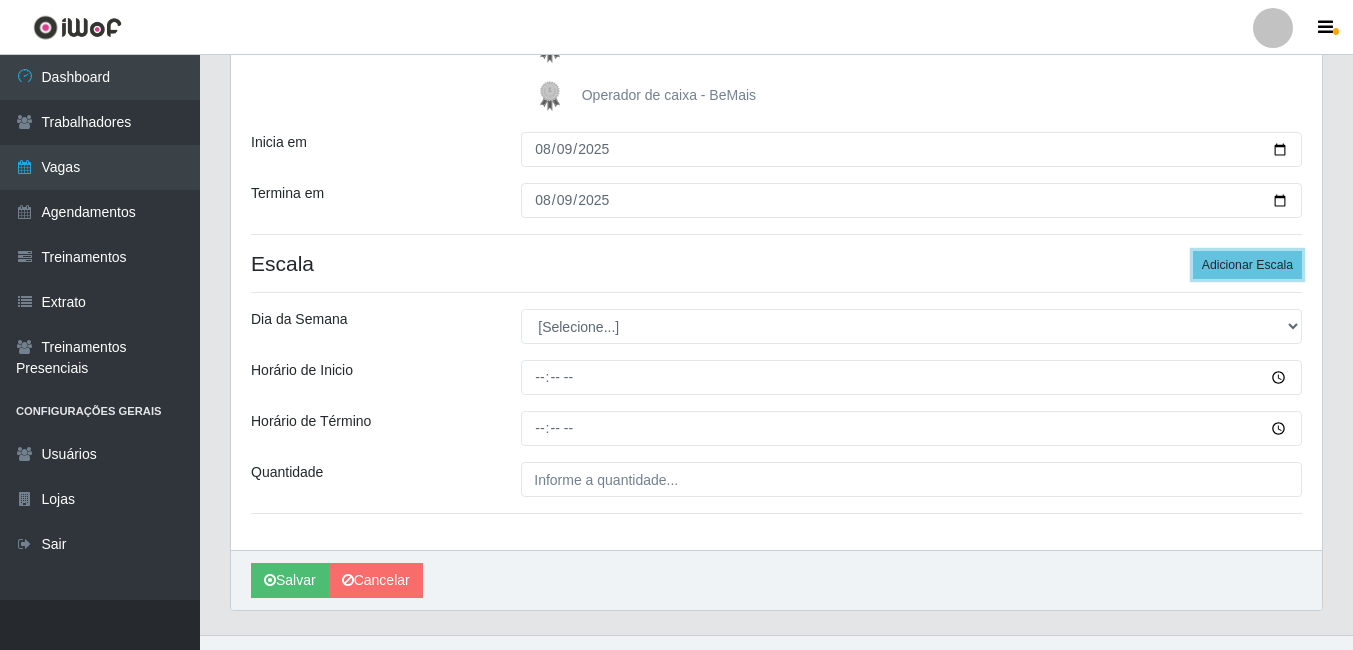 scroll, scrollTop: 355, scrollLeft: 0, axis: vertical 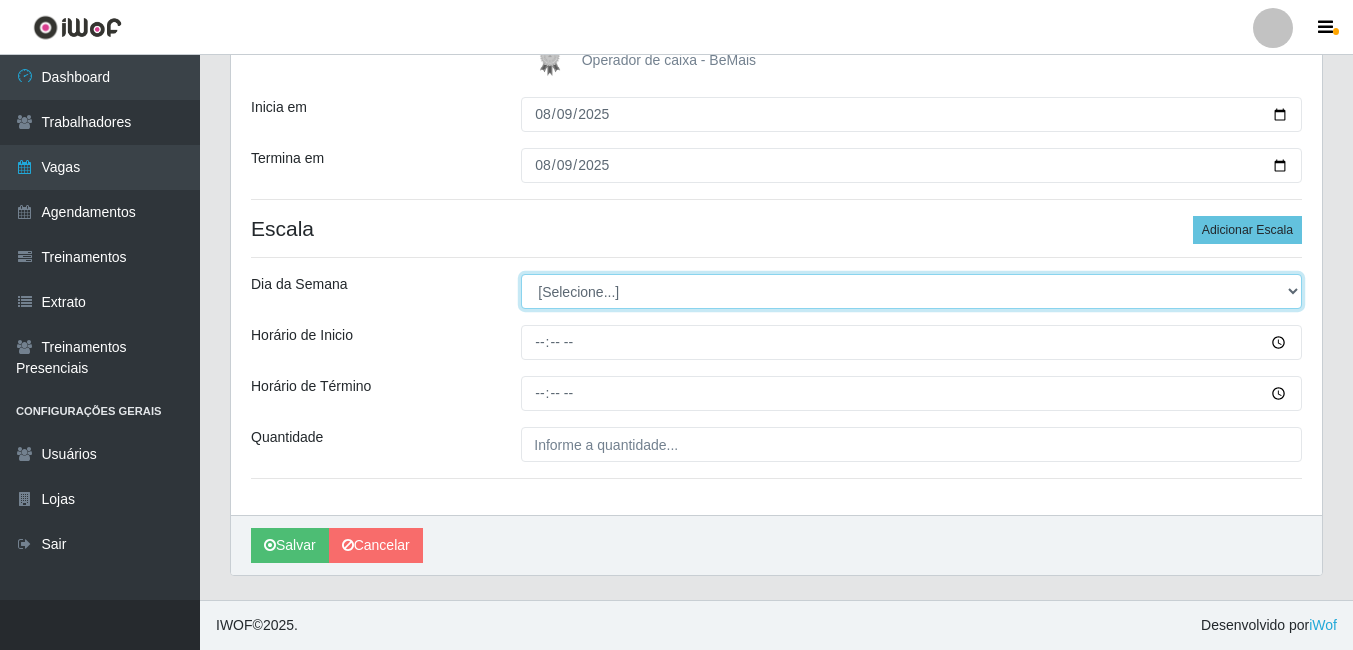 click on "[Selecione...] Segunda Terça Quarta Quinta Sexta Sábado Domingo" at bounding box center (911, 291) 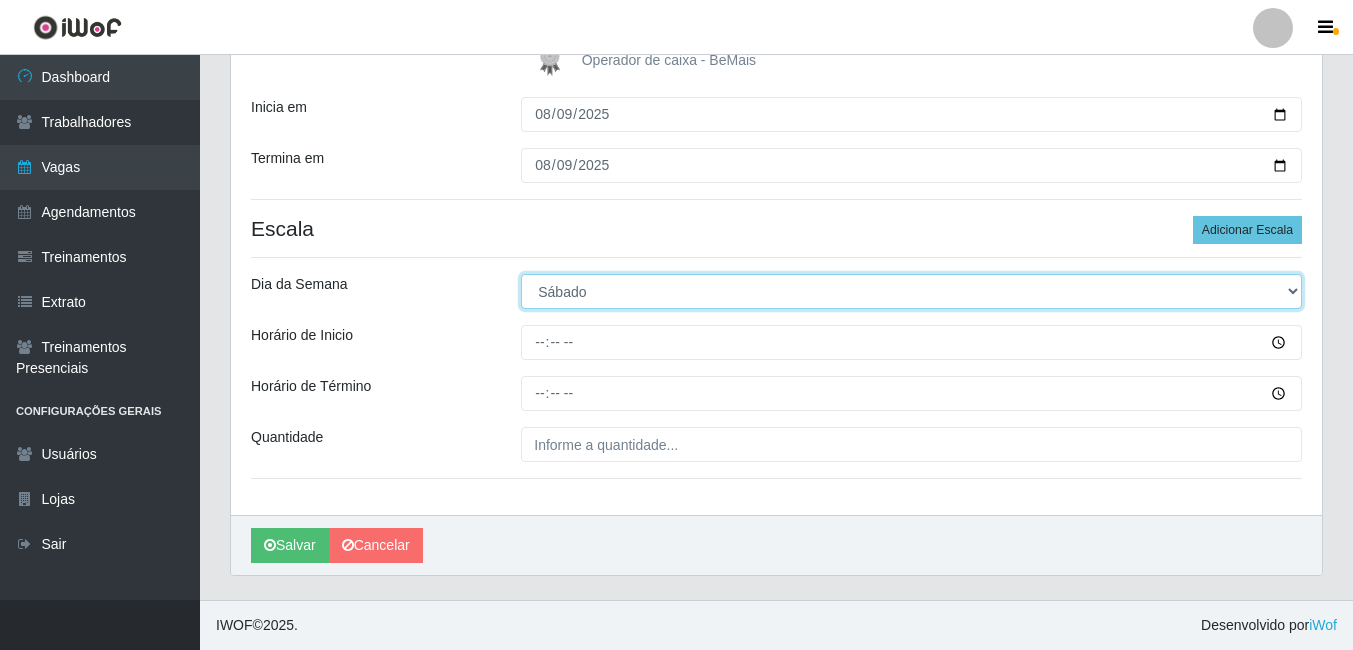 click on "[Selecione...] Segunda Terça Quarta Quinta Sexta Sábado Domingo" at bounding box center [911, 291] 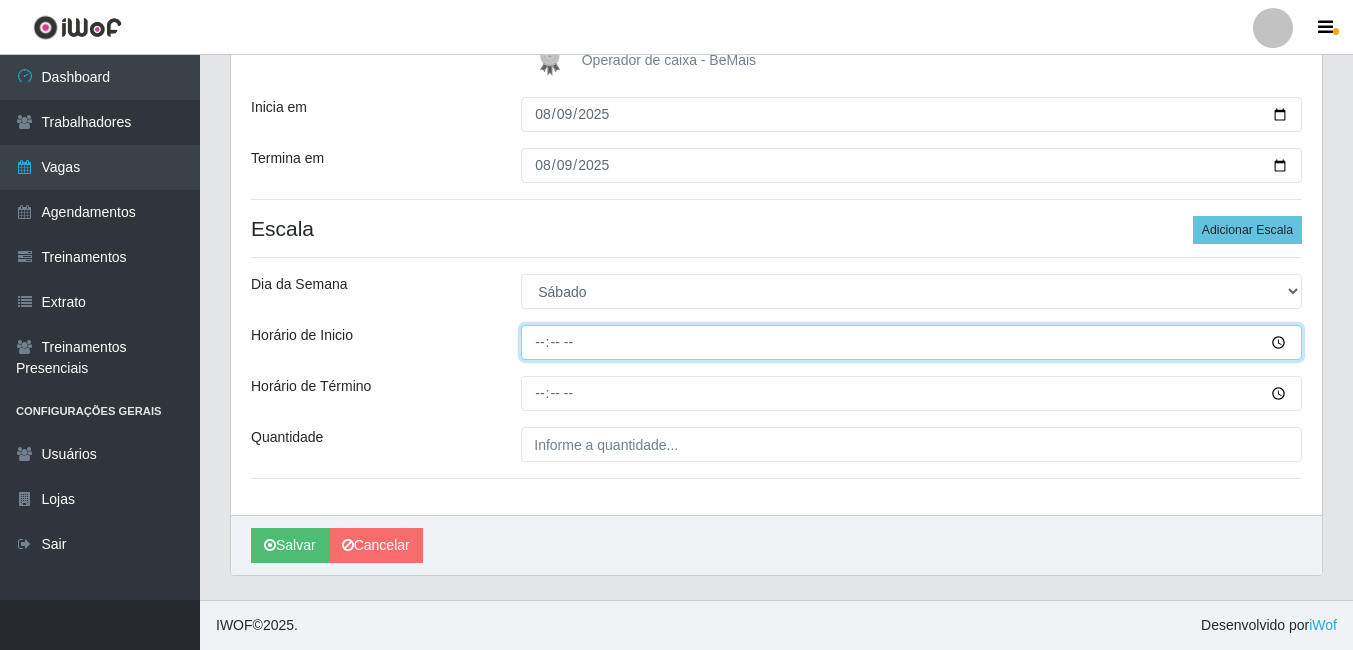 click on "Horário de Inicio" at bounding box center (911, 342) 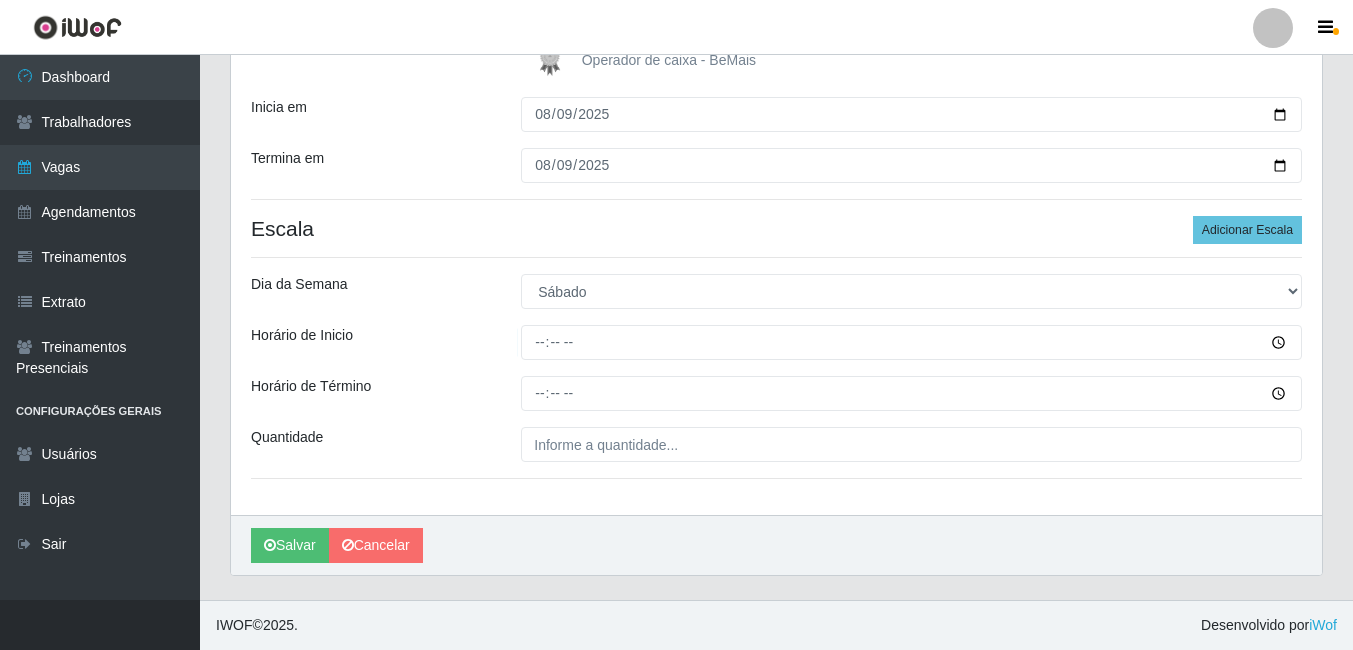 click on "Loja Bemais Supermercados - Cruz das Armas Função [Selecione...] ASG ASG + ASG ++ Auxiliar de Estacionamento Auxiliar de Estacionamento + Auxiliar de Estacionamento ++ Balconista de Açougue  Balconista de Açougue + Balconista de Açougue ++ Balconista de Padaria  Balconista de Padaria + Balconista de Padaria ++ Embalador Embalador + Embalador ++ Operador de Caixa Operador de Caixa + Operador de Caixa ++ Repositor  Repositor + Repositor ++ Repositor de Hortifruti Repositor de Hortifruti + Repositor de Hortifruti ++ Sexo do Trabalhador [Selecione...] Certificações   Base Qualificada -  Bemais   Operador de caixa - BeMais Inicia em 2025-08-09 Termina em 2025-08-09 Escala Adicionar Escala Dia da Semana [Selecione...] Segunda Terça Quarta Quinta Sexta Sábado Domingo Horário de Inicio Horário de Término Quantidade" at bounding box center (776, 166) 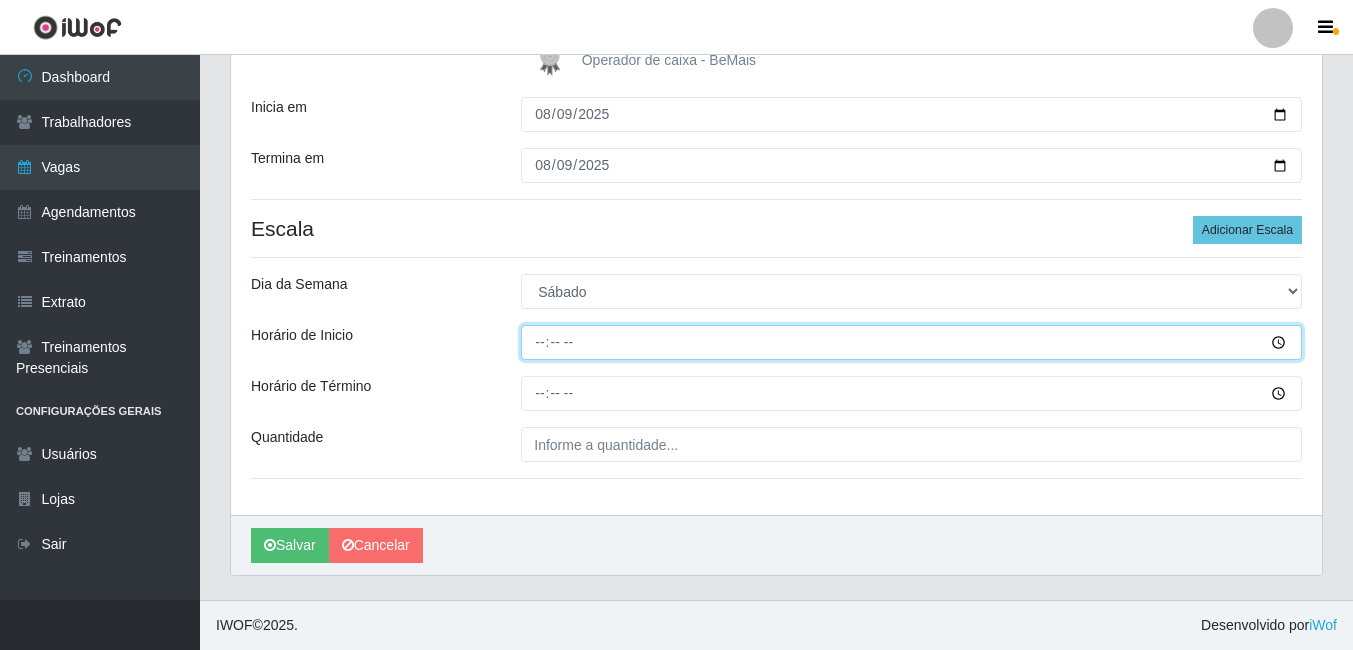 click on "Horário de Inicio" at bounding box center [911, 342] 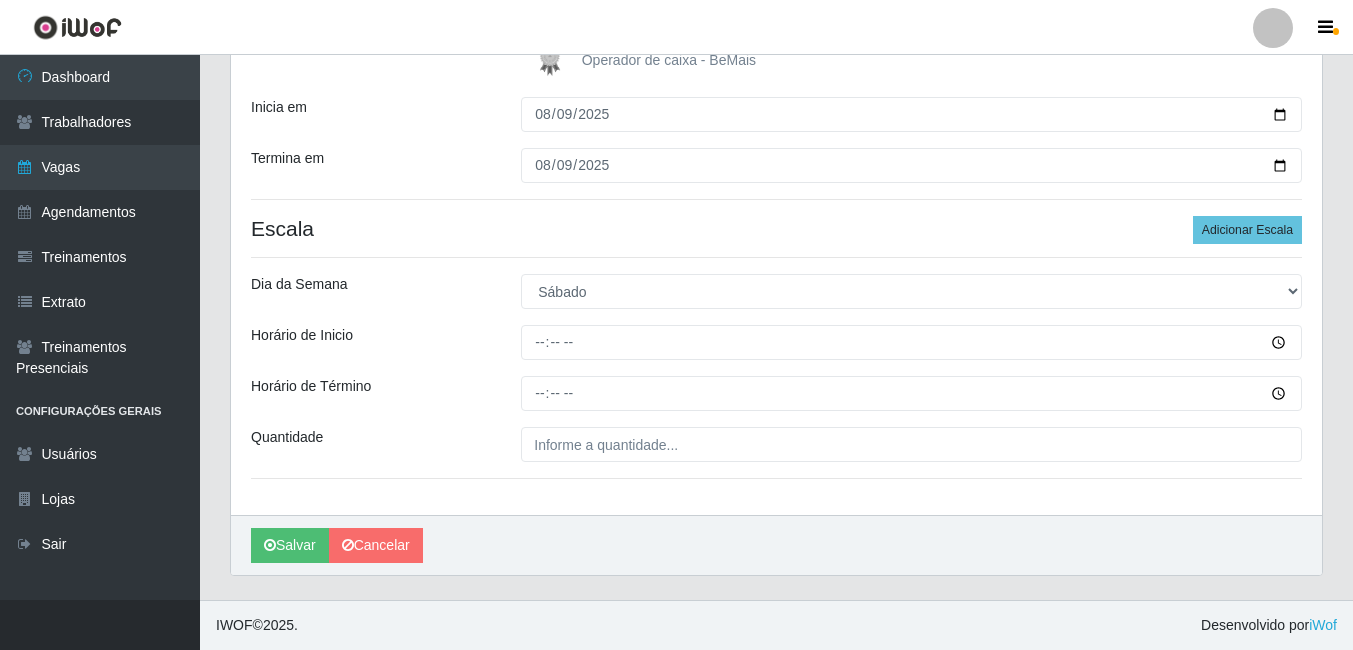 click on "Horário de Término" at bounding box center (371, 393) 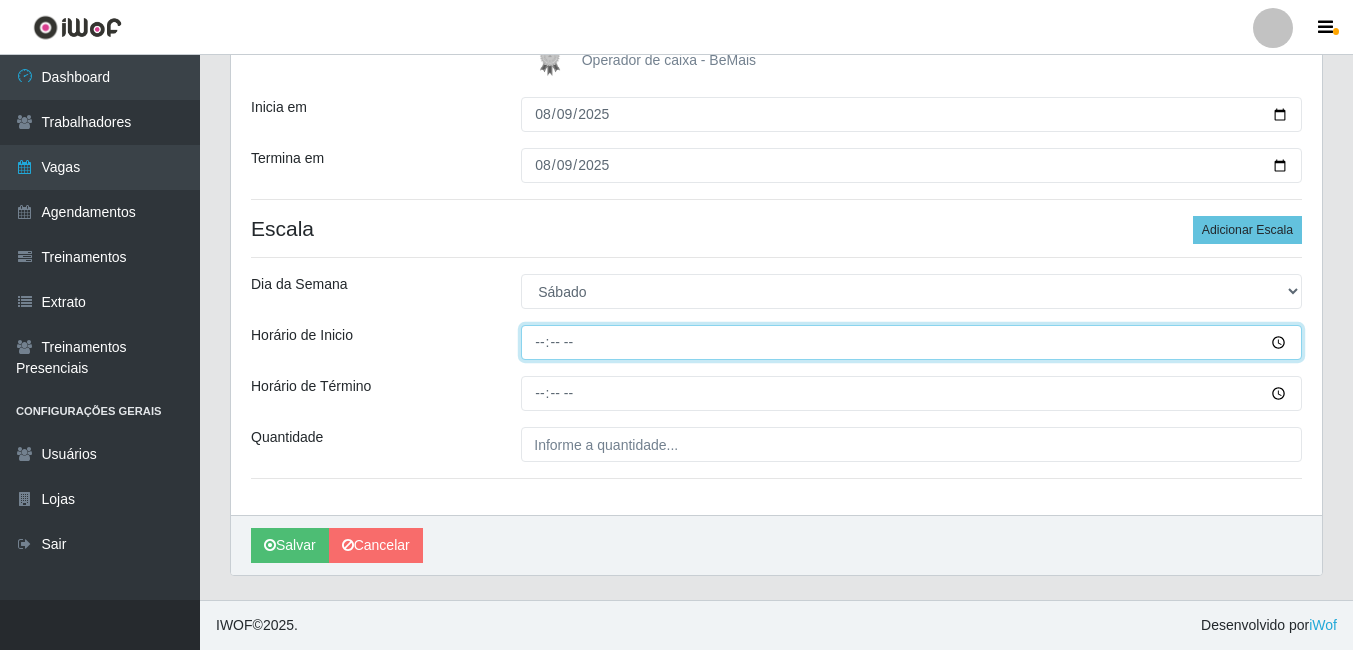 click on "14:37" at bounding box center [911, 342] 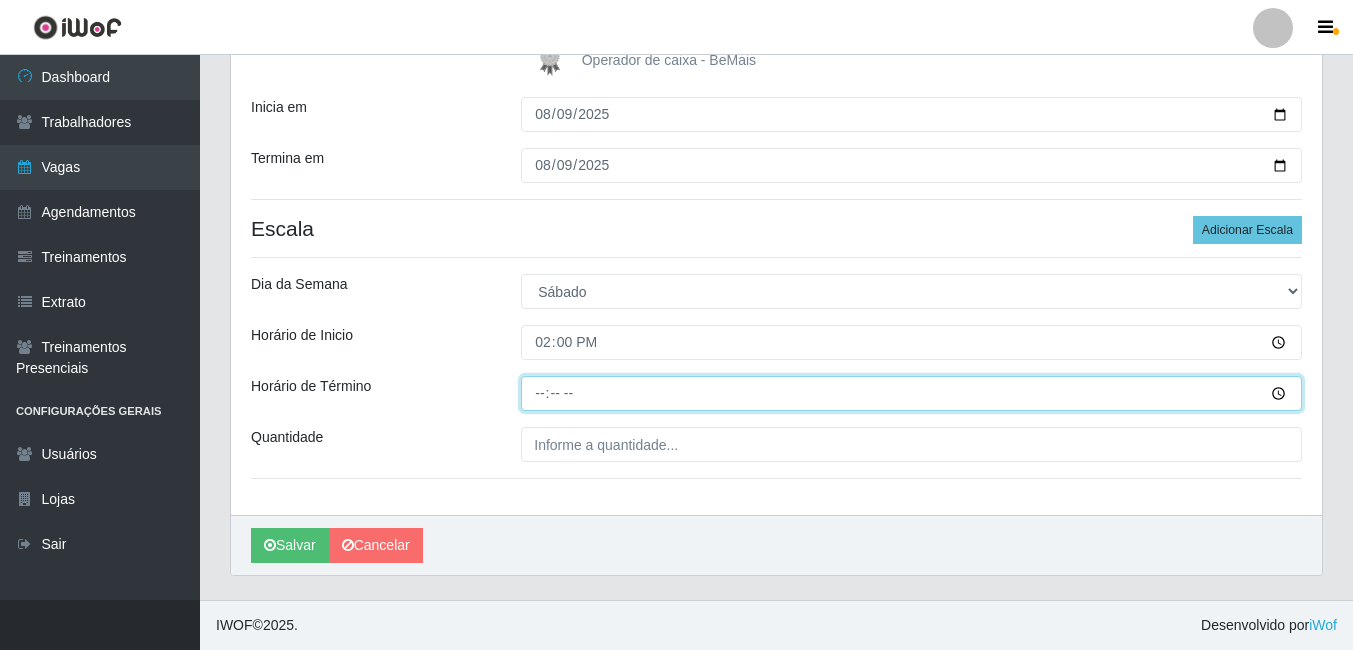 click on "Horário de Término" at bounding box center (911, 393) 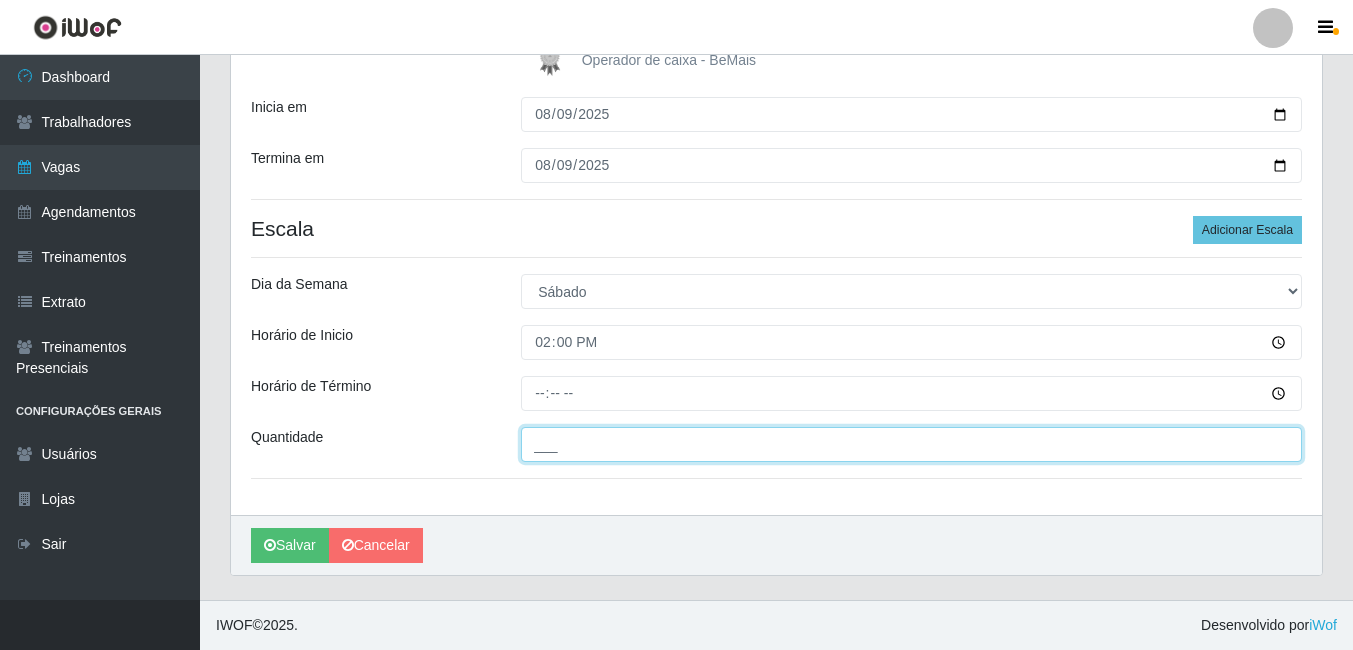 click on "___" at bounding box center [911, 444] 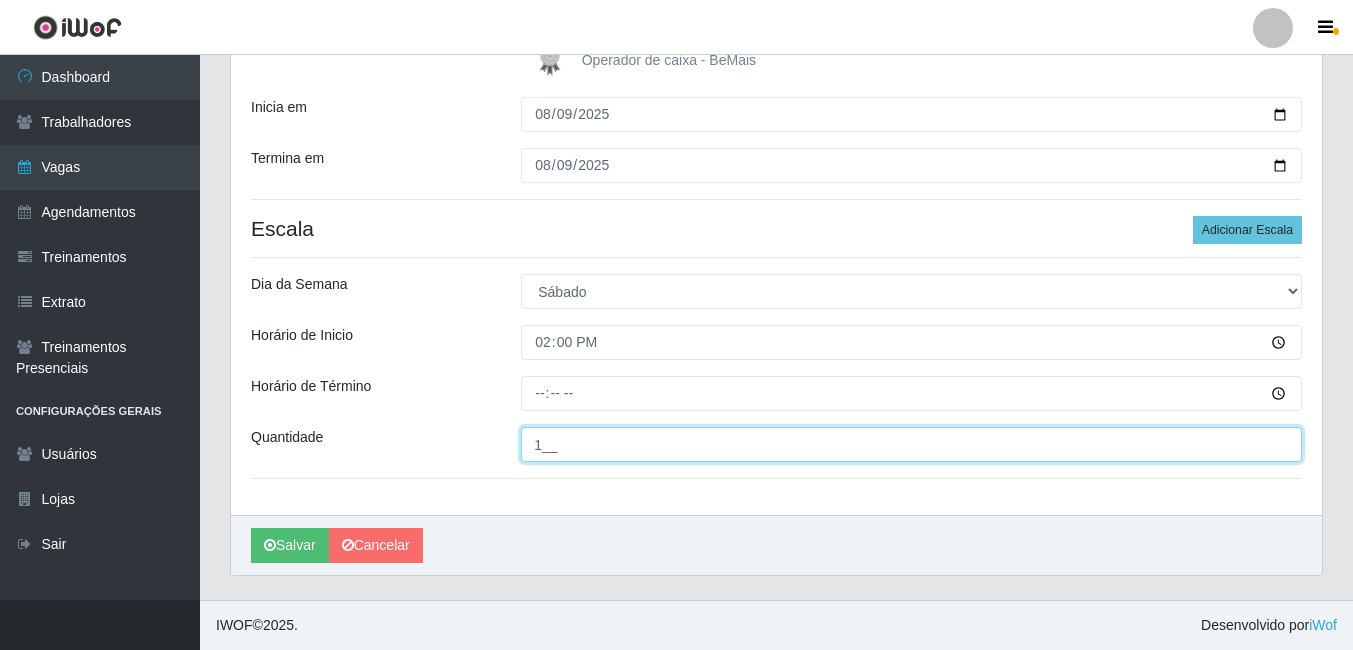 type on "1__" 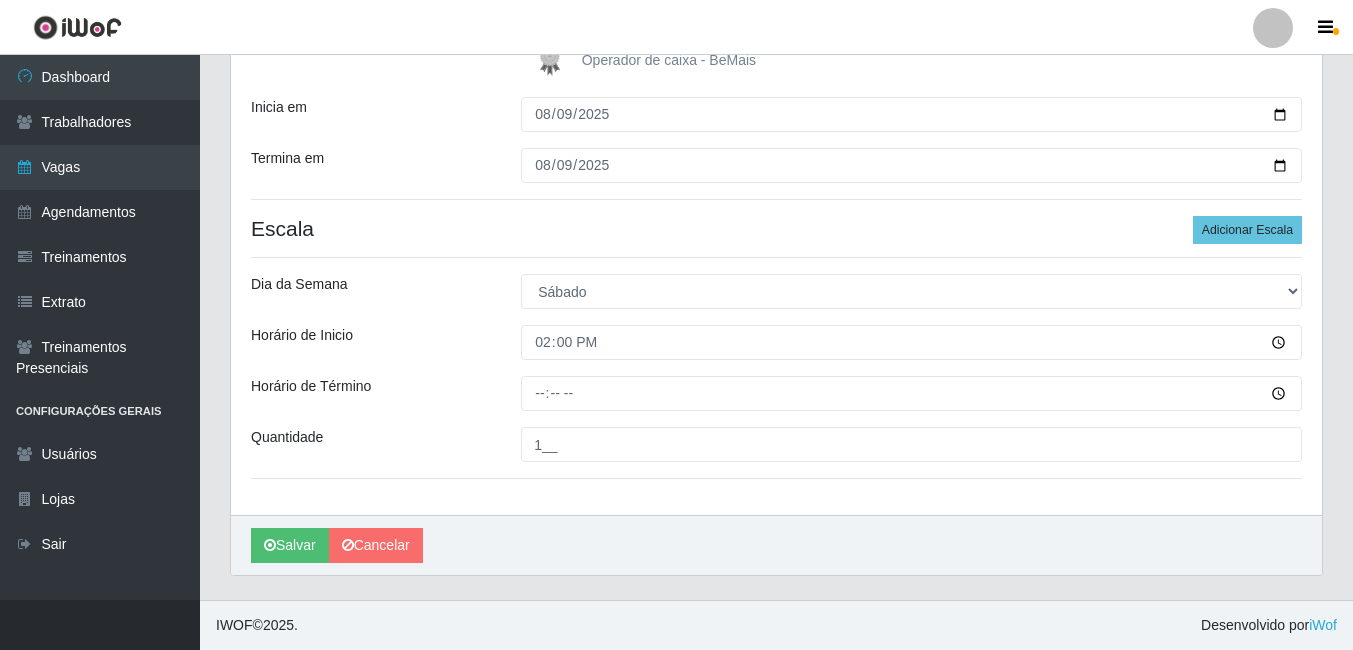 click on "Quantidade" at bounding box center (371, 444) 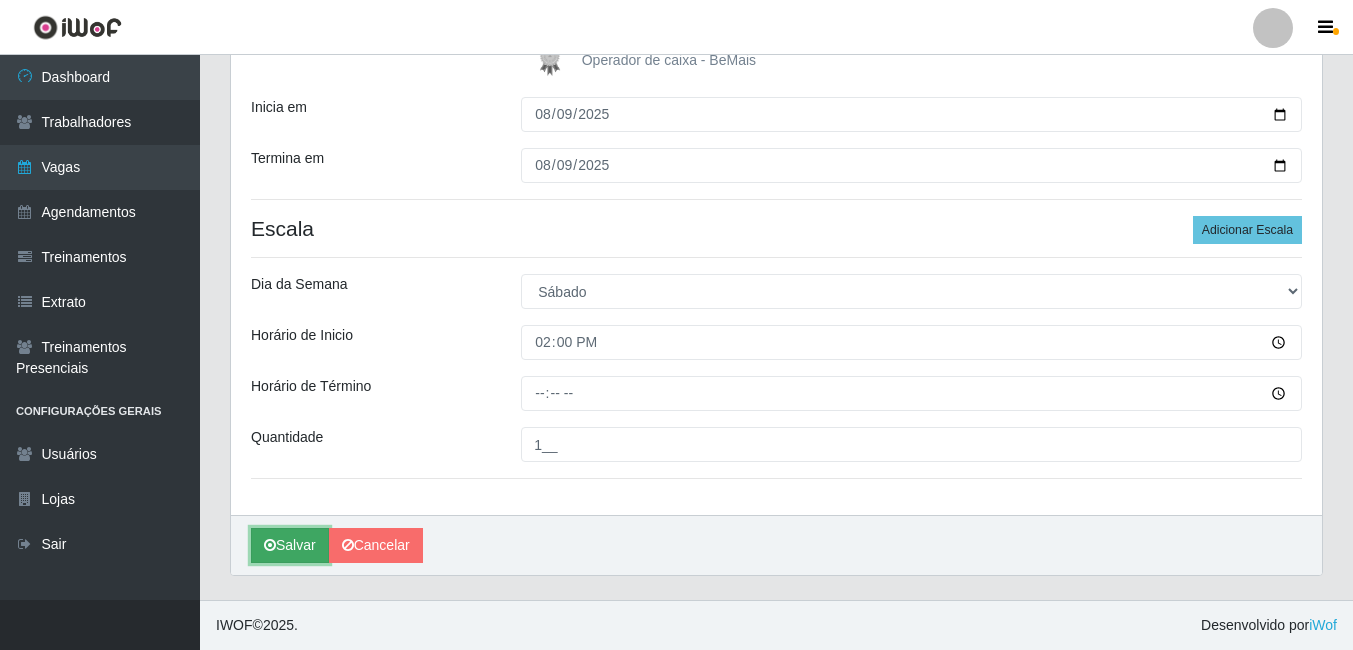 click on "Salvar" at bounding box center (290, 545) 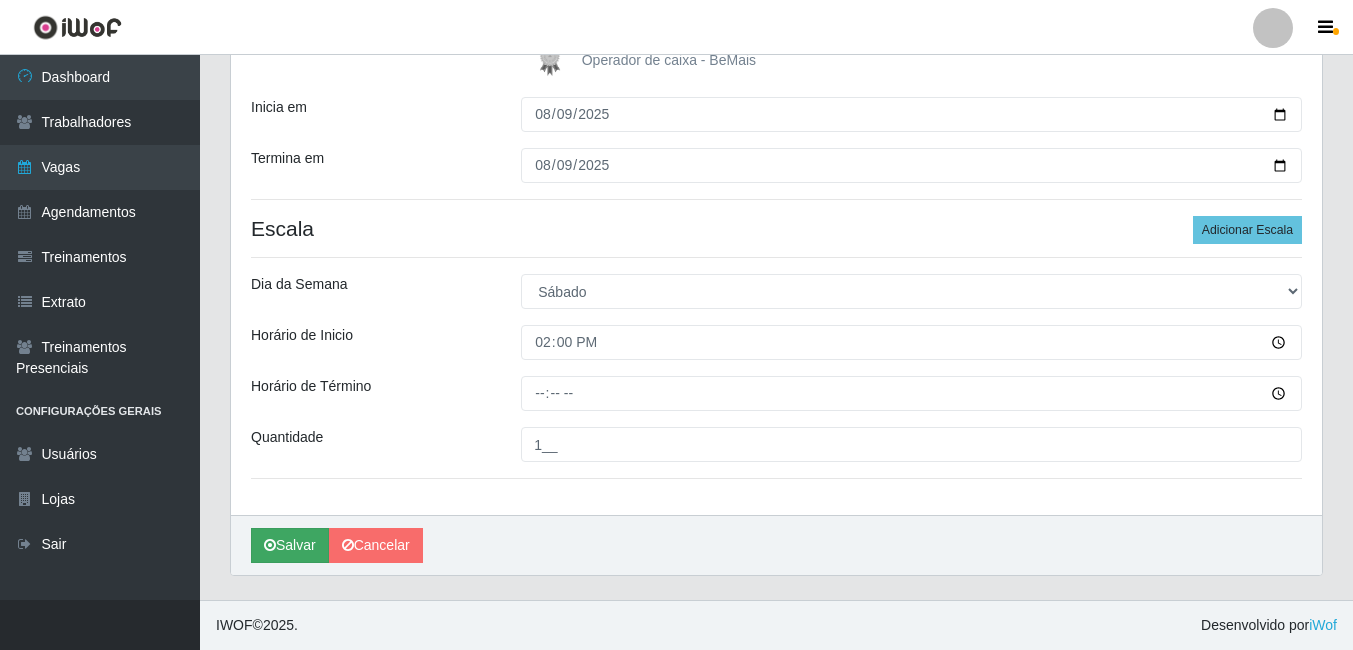 scroll, scrollTop: 0, scrollLeft: 0, axis: both 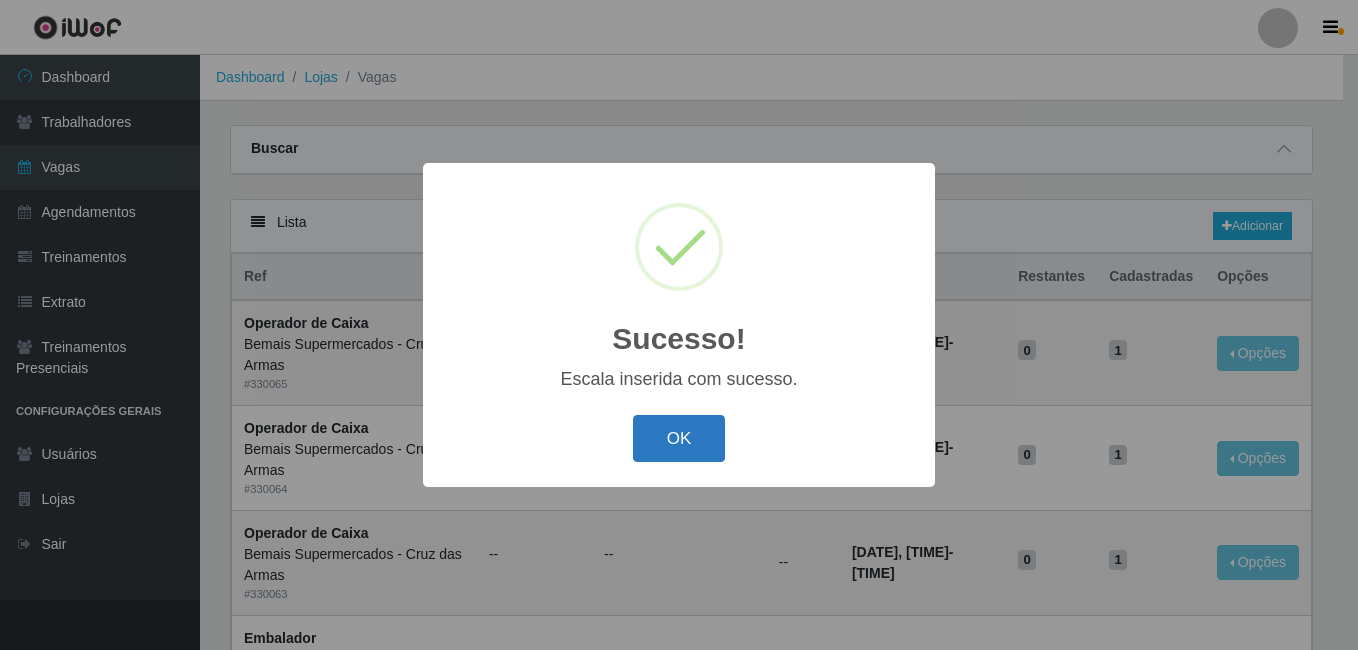 click on "OK" at bounding box center [679, 438] 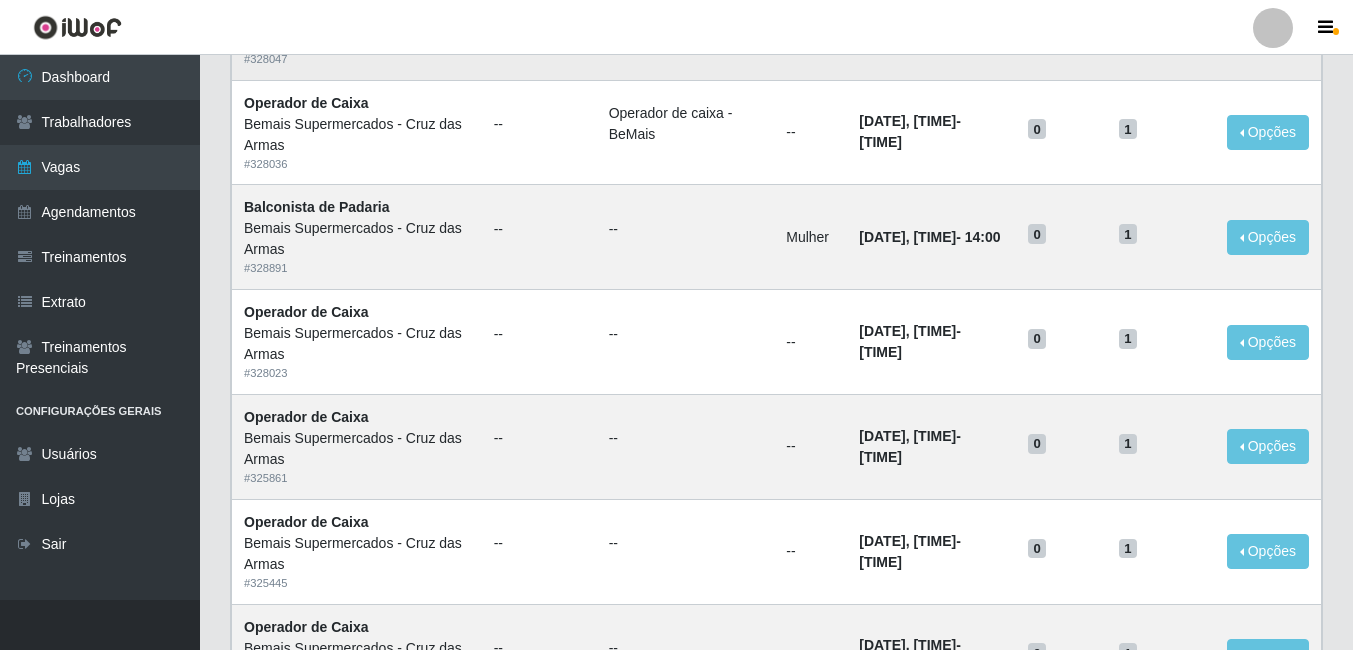 scroll, scrollTop: 1360, scrollLeft: 0, axis: vertical 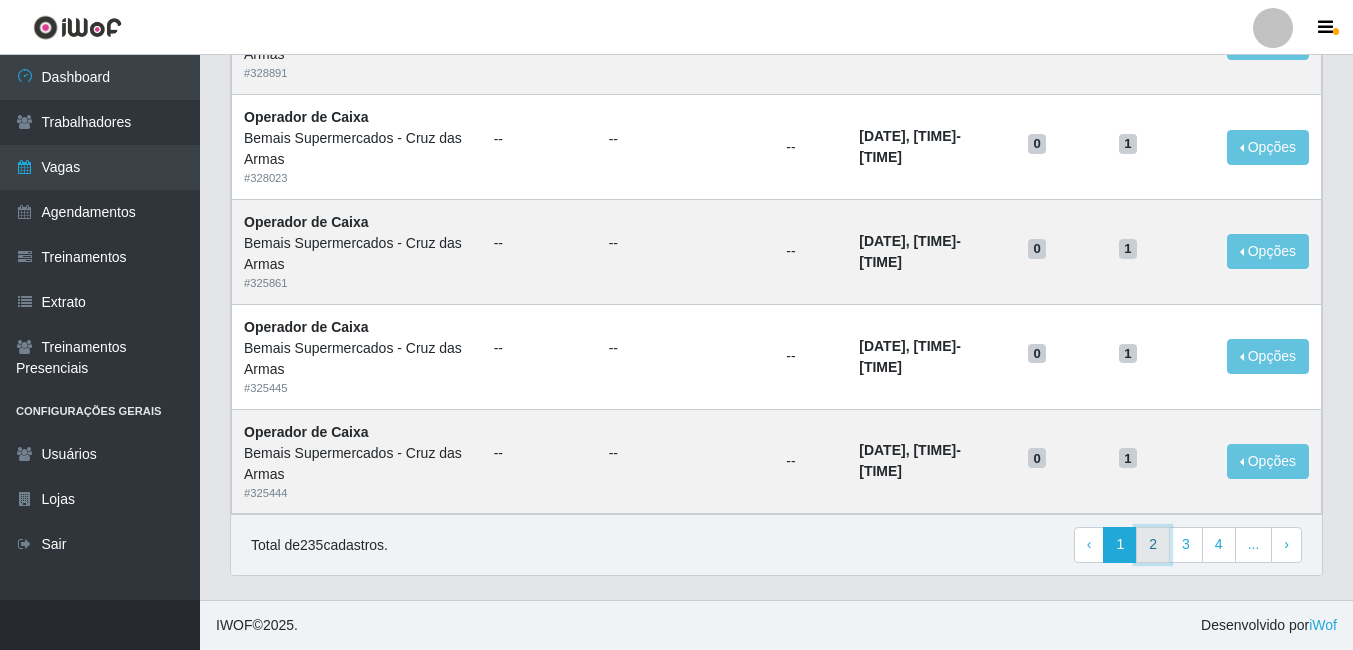 click on "2" at bounding box center (1153, 545) 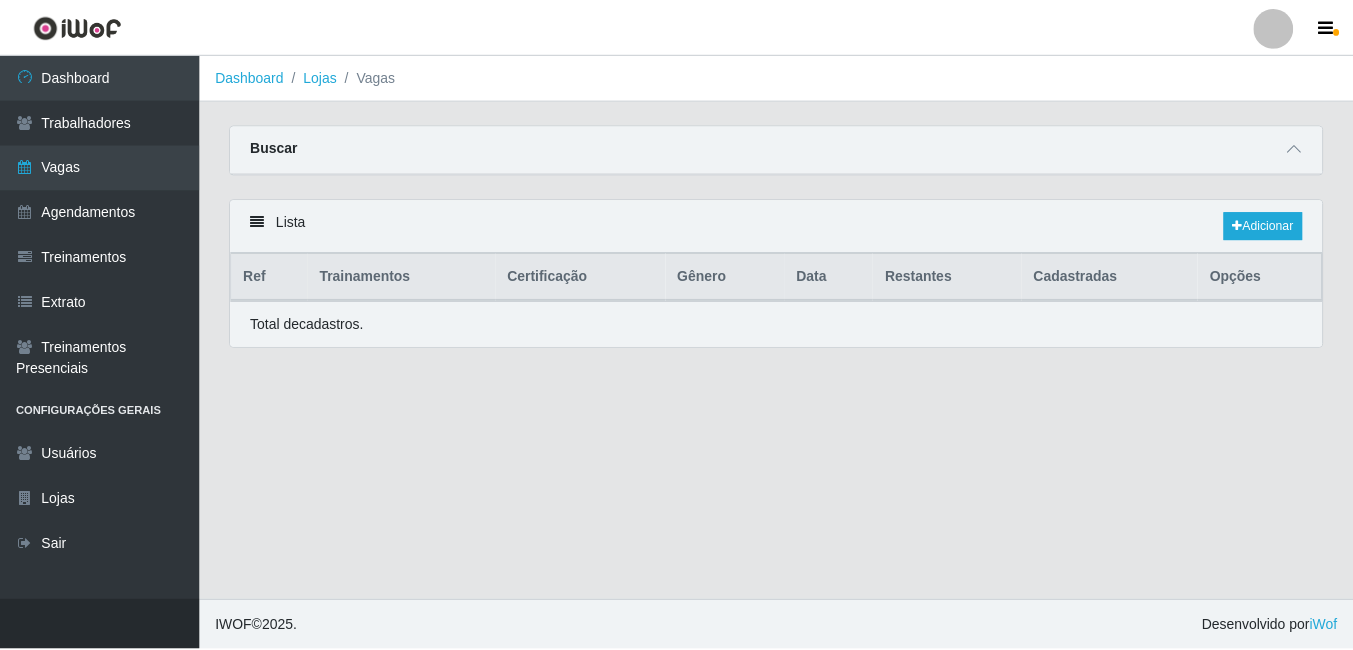 scroll, scrollTop: 0, scrollLeft: 0, axis: both 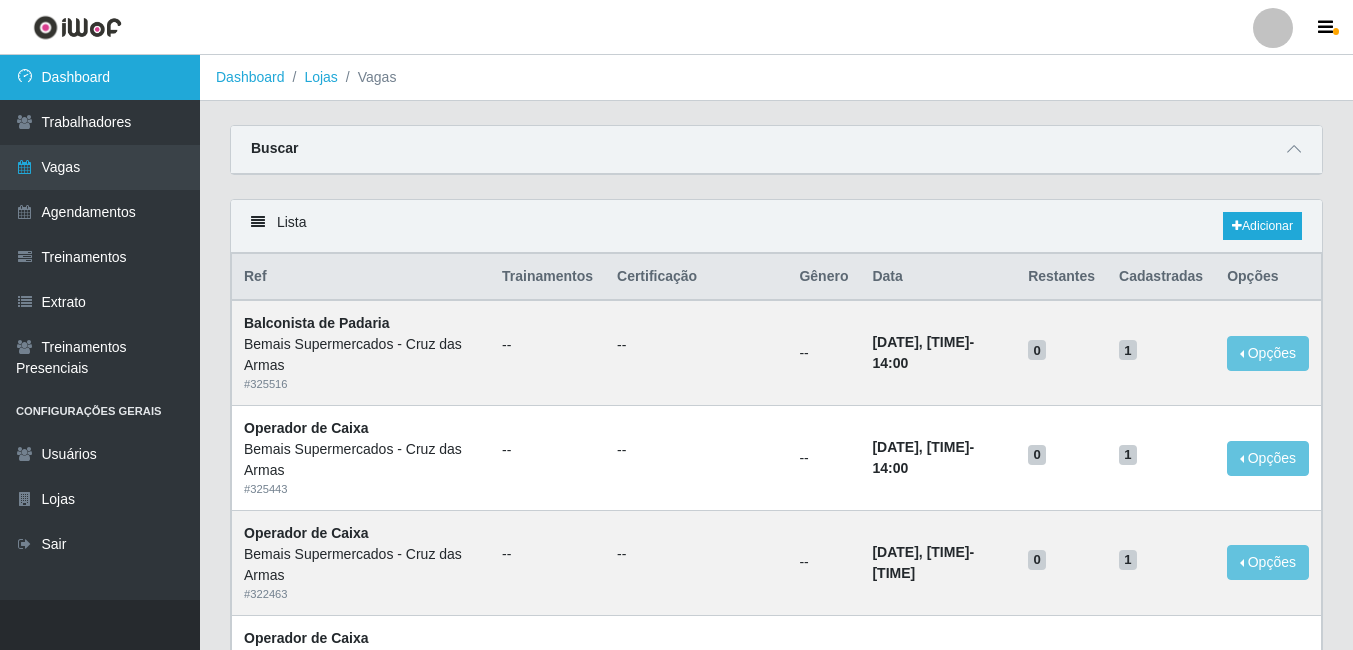 click on "Dashboard" at bounding box center (100, 77) 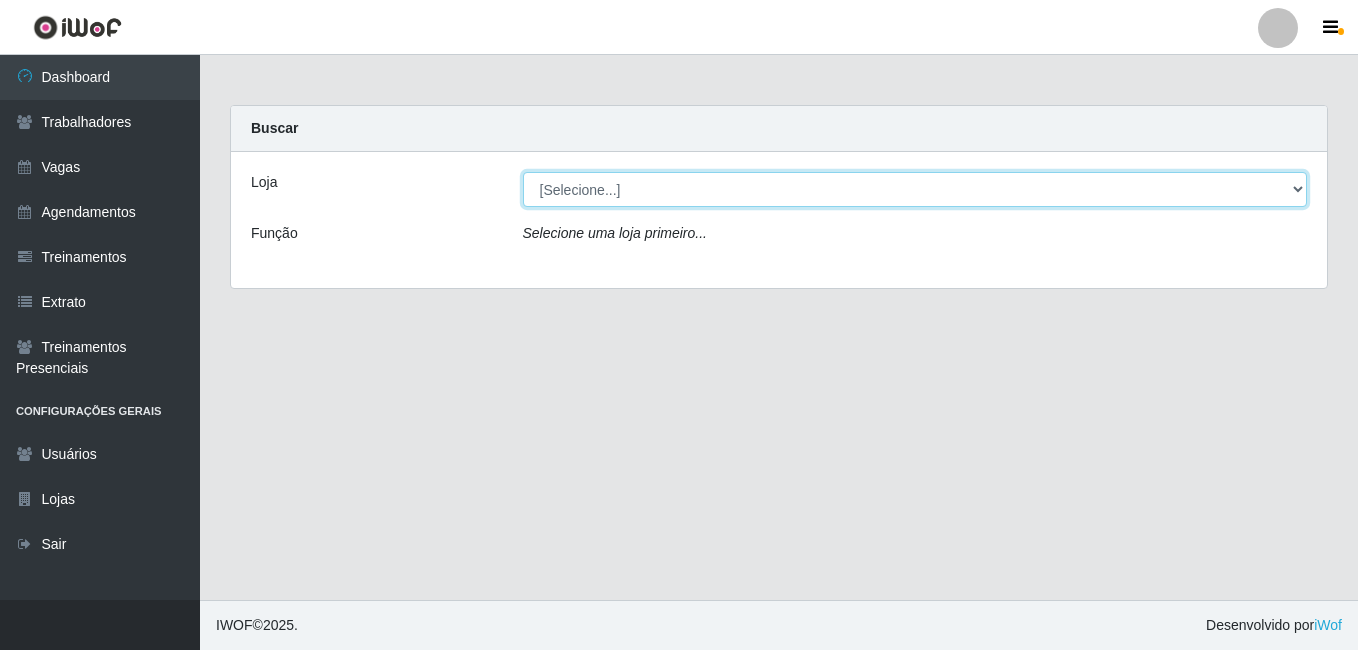 click on "[Selecione...] Bemais Supermercados - Cruz das Armas" at bounding box center (915, 189) 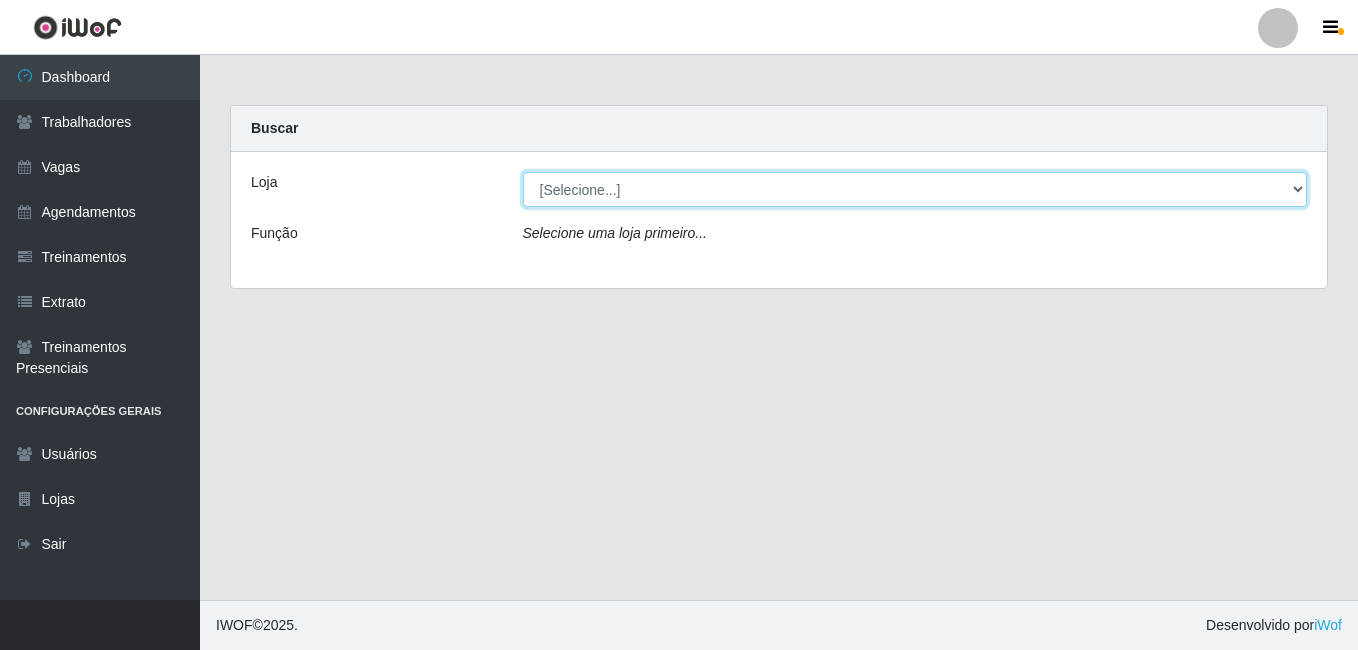 select on "412" 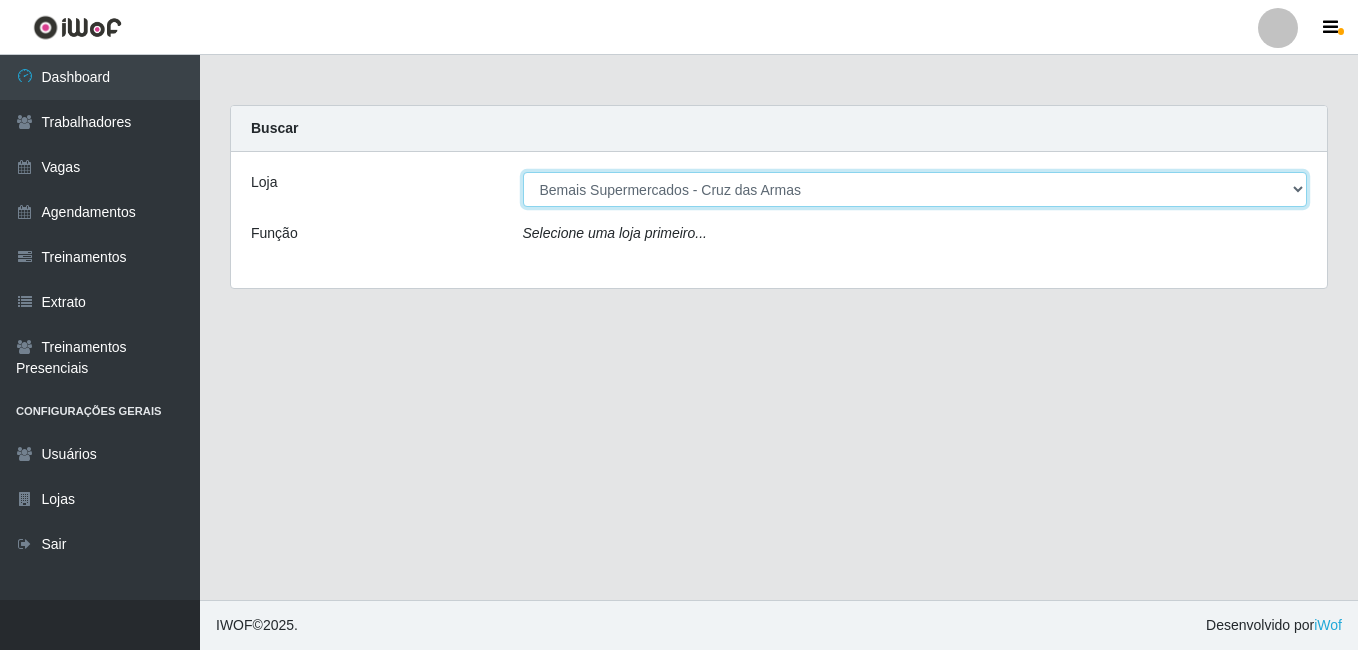 click on "[Selecione...] Bemais Supermercados - Cruz das Armas" at bounding box center [915, 189] 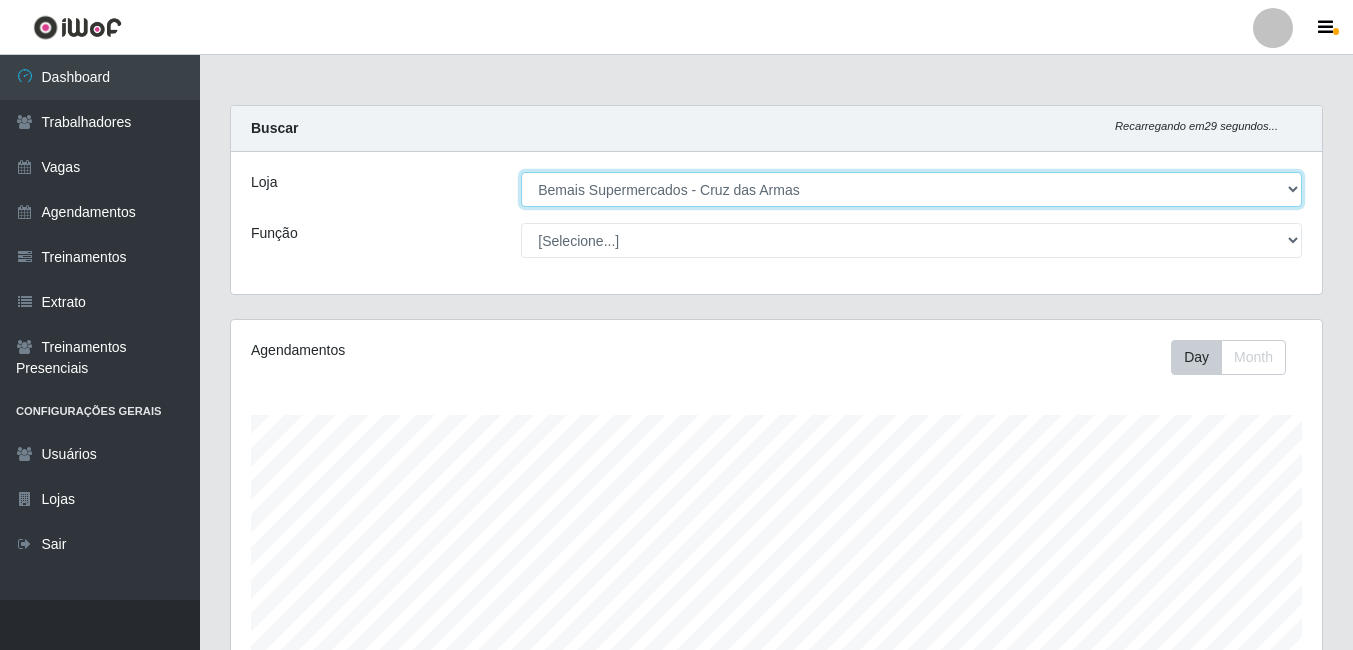scroll, scrollTop: 999585, scrollLeft: 998909, axis: both 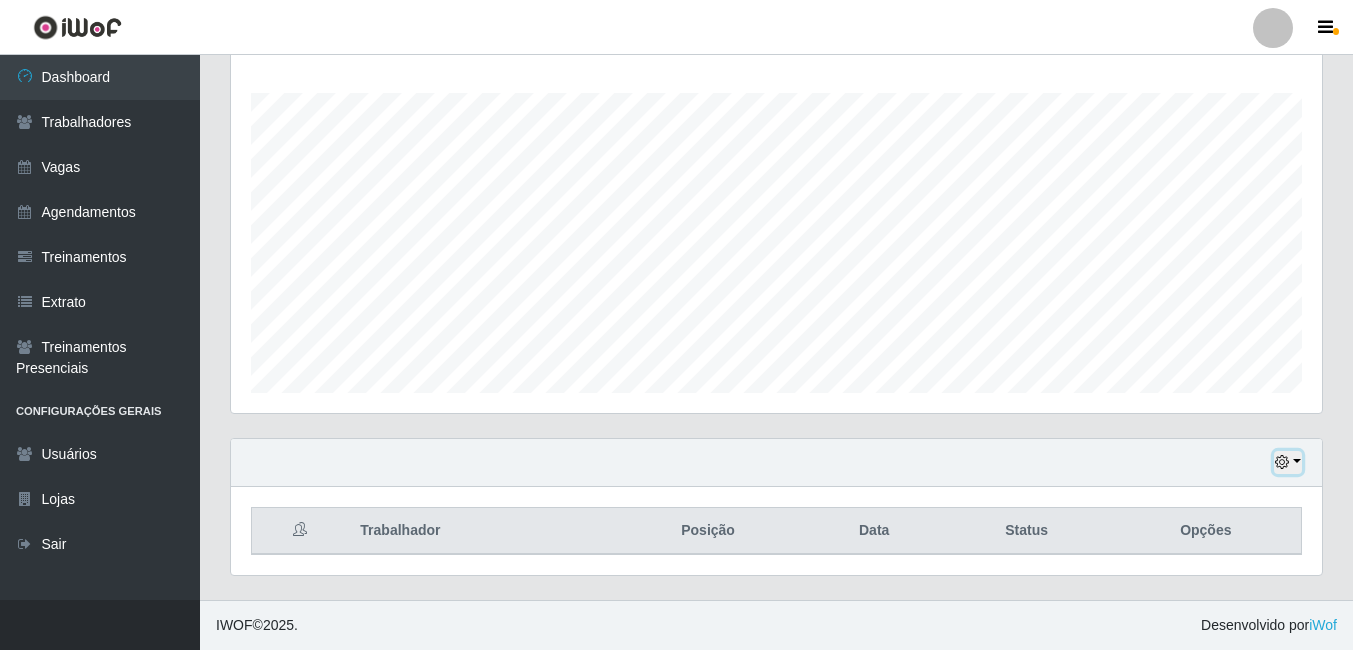 click at bounding box center (1282, 462) 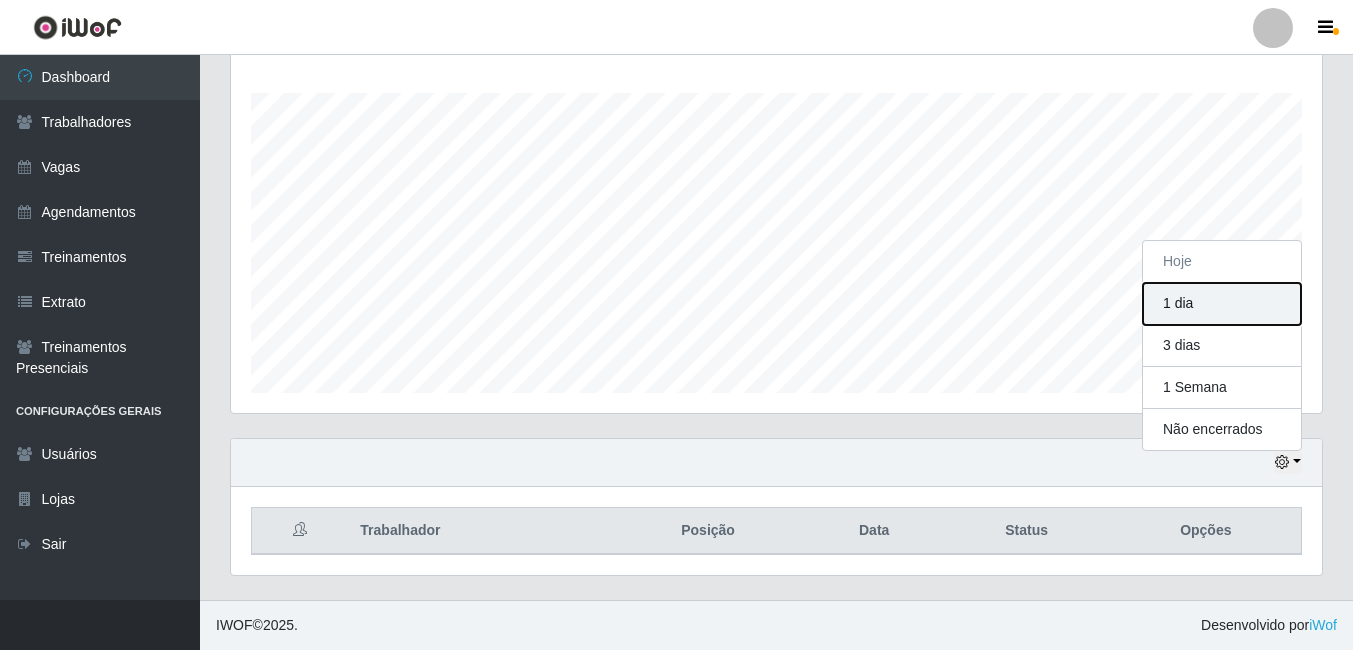 click on "1 dia" at bounding box center (1222, 304) 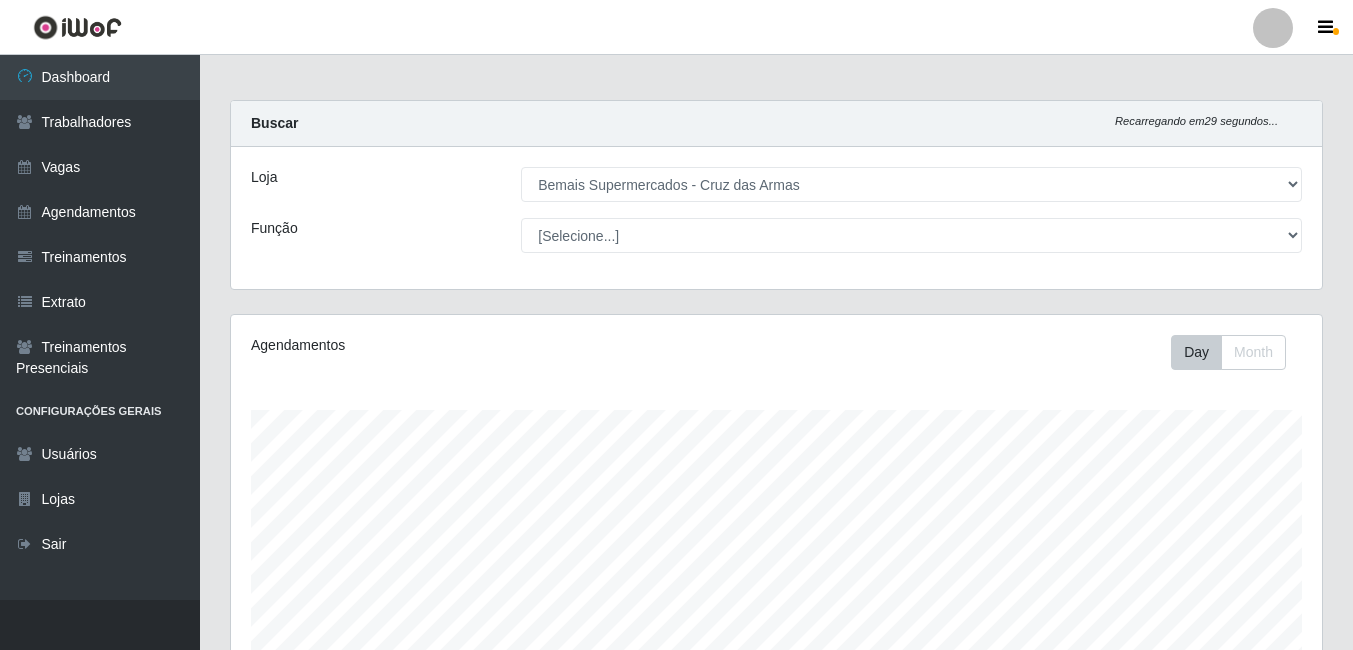 scroll, scrollTop: 0, scrollLeft: 0, axis: both 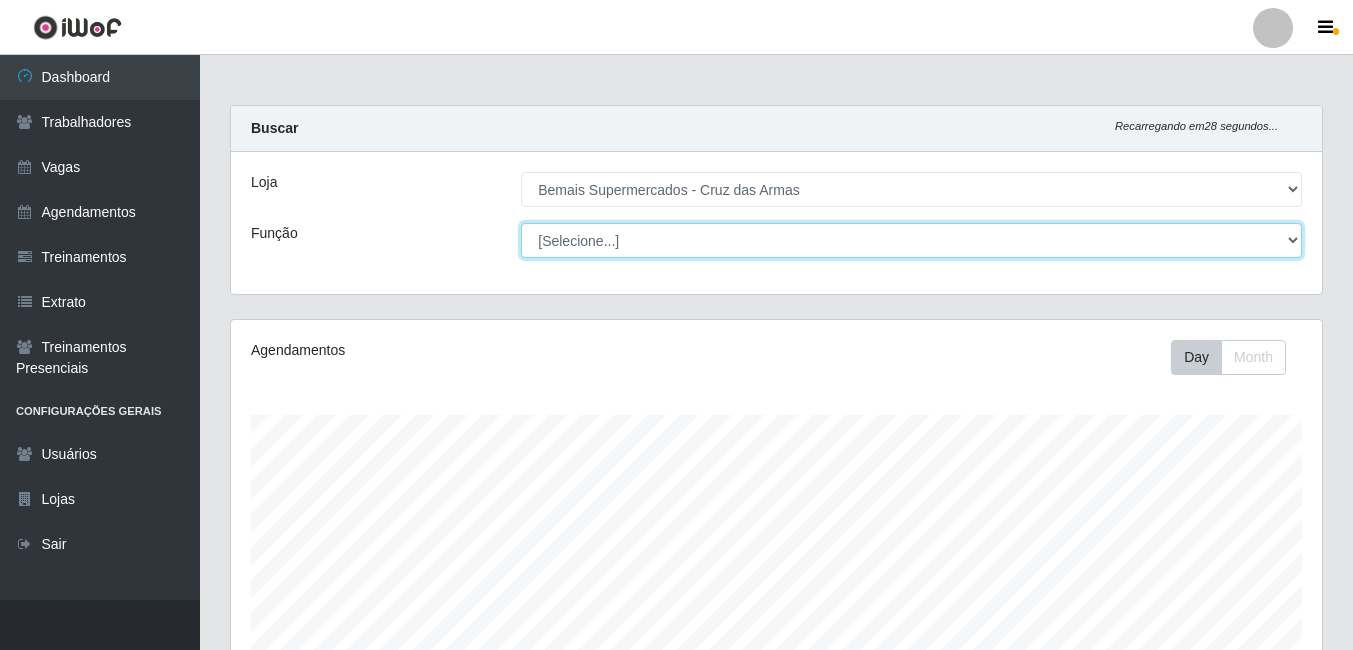 click on "[Selecione...] ASG ASG + ASG ++ Auxiliar de Estacionamento Auxiliar de Estacionamento + Auxiliar de Estacionamento ++ Balconista de Açougue Balconista de Açougue + Balconista de Açougue ++ Balconista de Padaria Balconista de Padaria + Balconista de Padaria ++ Embalador Embalador + Embalador ++ Operador de Caixa Operador de Caixa + Operador de Caixa ++ Repositor Repositor + Repositor ++ Repositor de Hortifruti Repositor de Hortifruti + Repositor de Hortifruti ++" at bounding box center [911, 240] 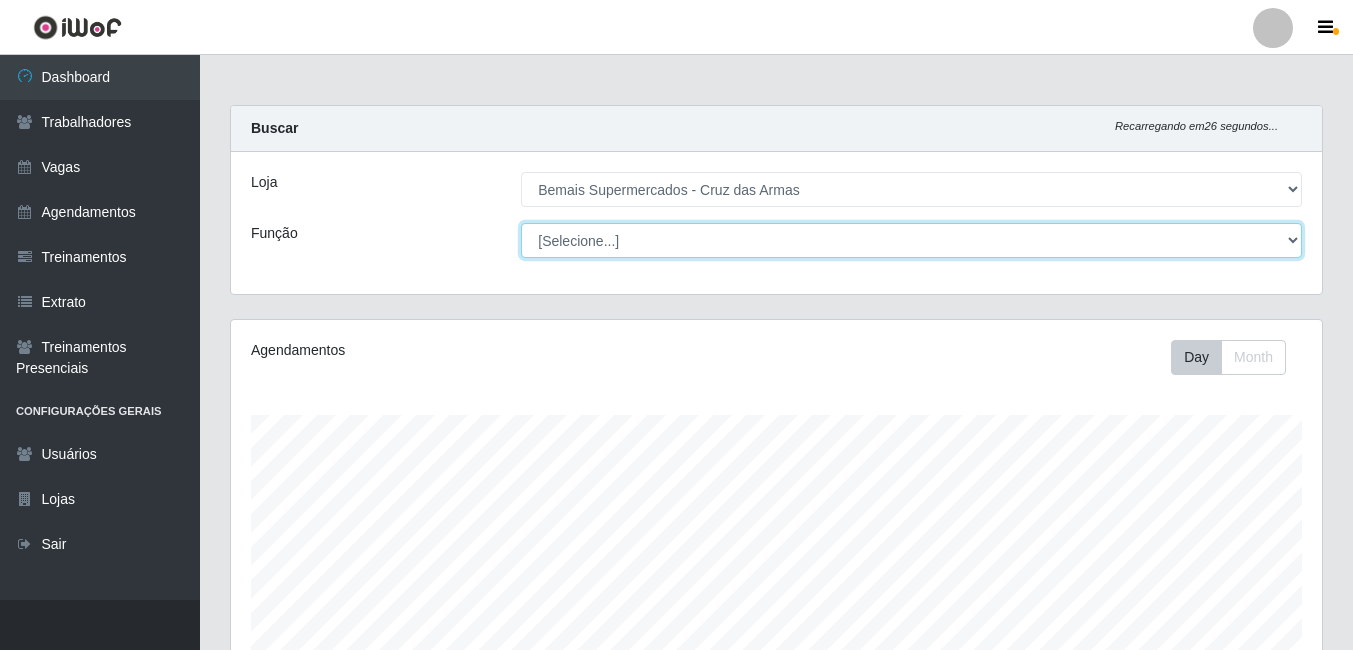 select on "123" 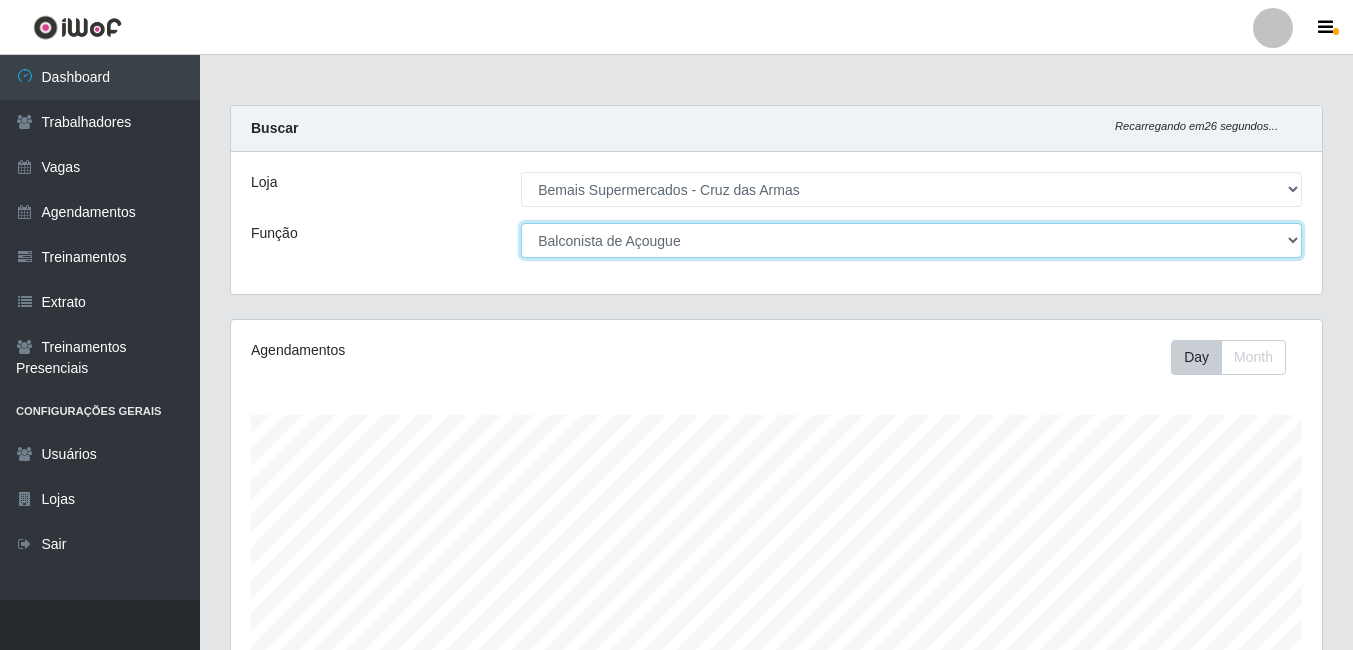 click on "[Selecione...] ASG ASG + ASG ++ Auxiliar de Estacionamento Auxiliar de Estacionamento + Auxiliar de Estacionamento ++ Balconista de Açougue Balconista de Açougue + Balconista de Açougue ++ Balconista de Padaria Balconista de Padaria + Balconista de Padaria ++ Embalador Embalador + Embalador ++ Operador de Caixa Operador de Caixa + Operador de Caixa ++ Repositor Repositor + Repositor ++ Repositor de Hortifruti Repositor de Hortifruti + Repositor de Hortifruti ++" at bounding box center (911, 240) 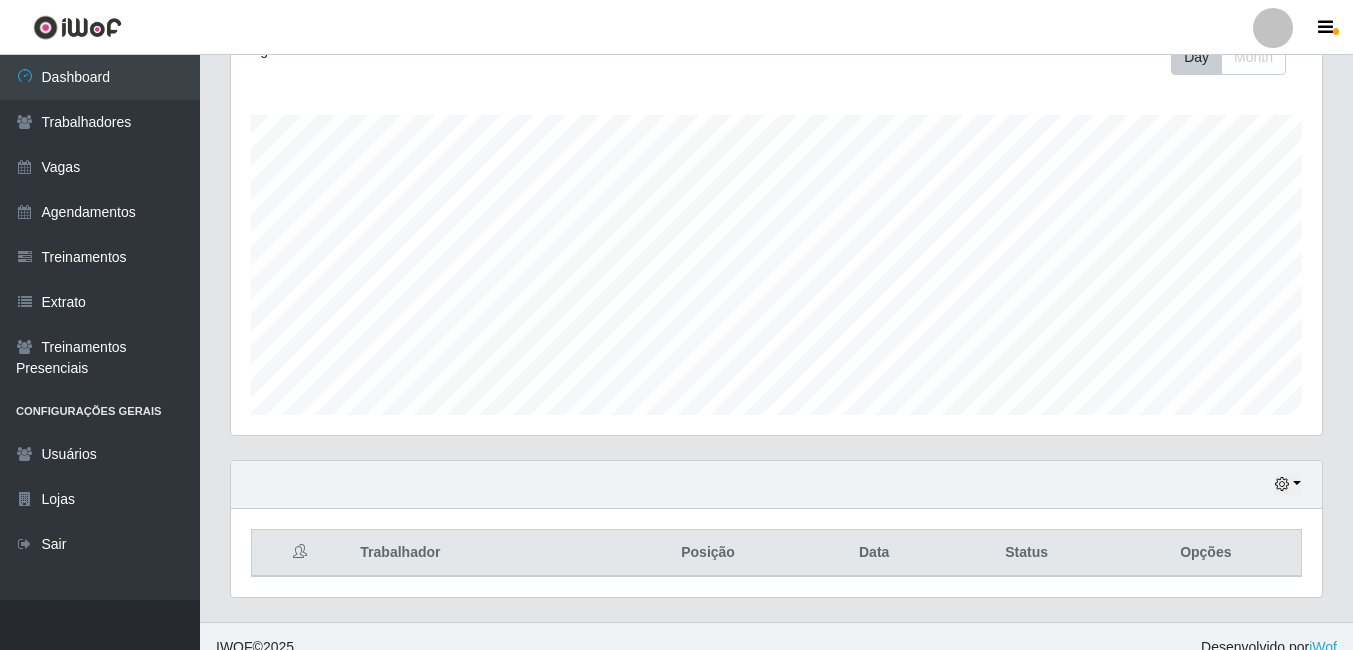 scroll, scrollTop: 322, scrollLeft: 0, axis: vertical 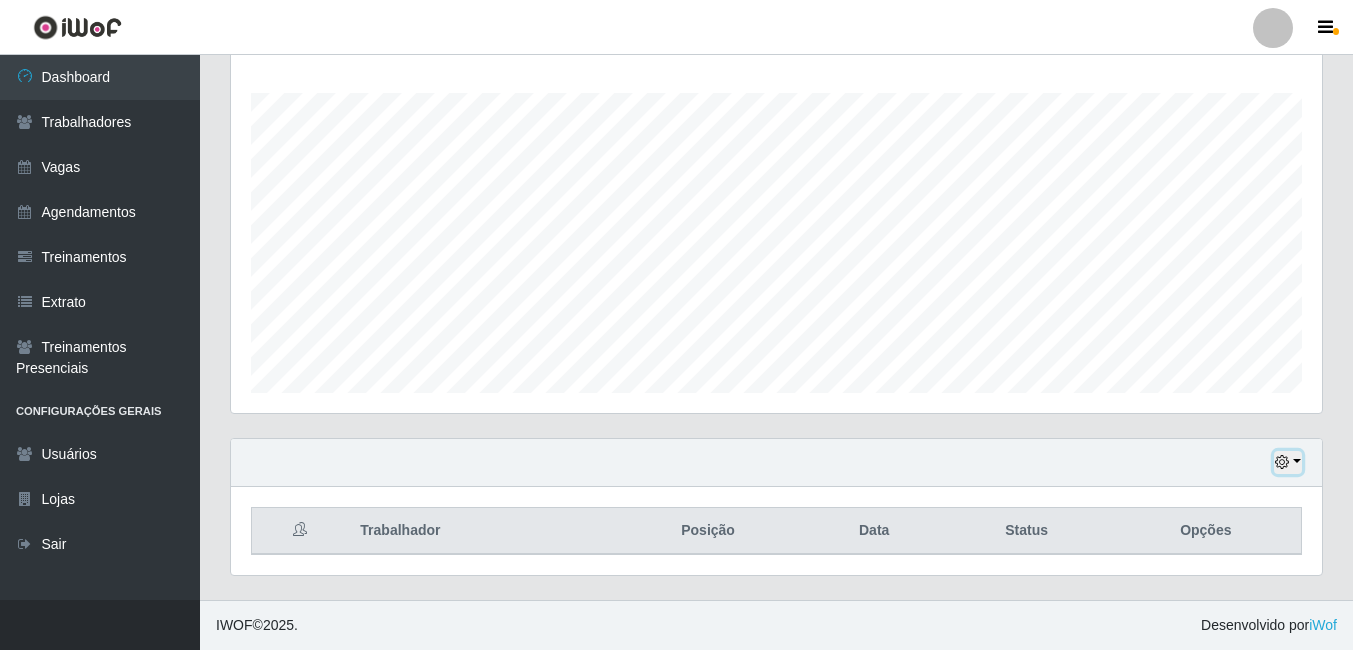click at bounding box center (1282, 462) 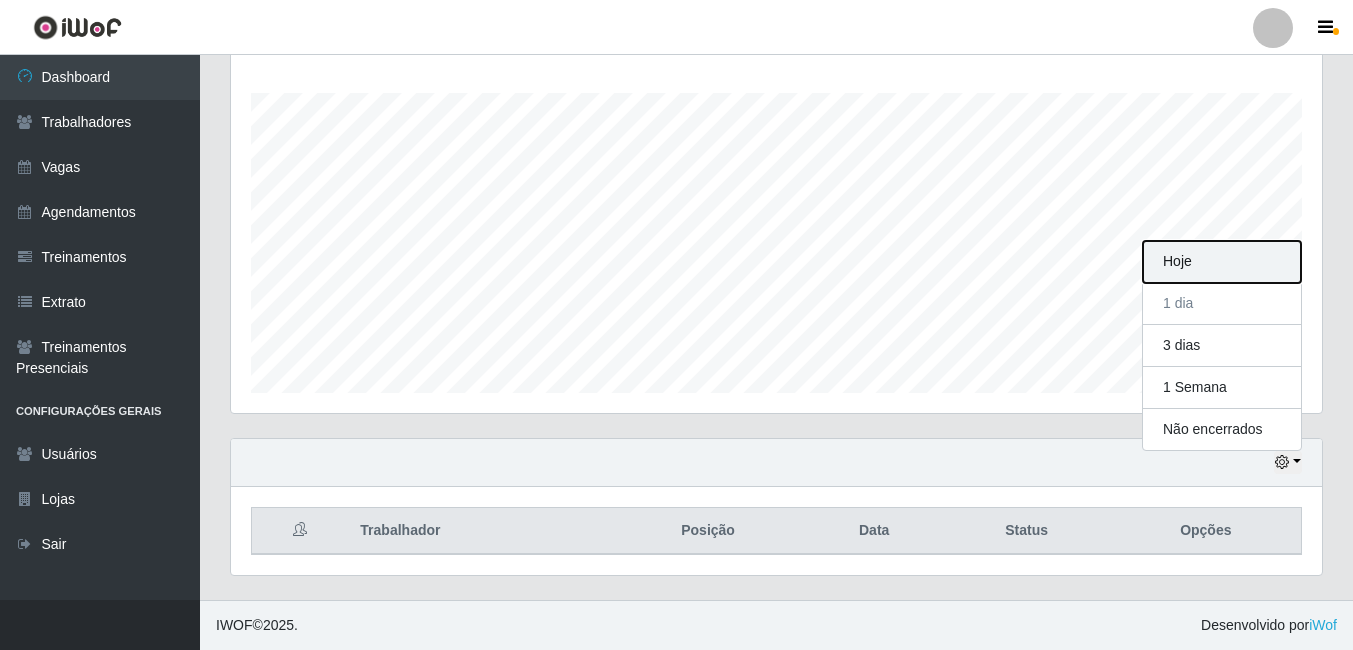 click on "Hoje" at bounding box center (1222, 262) 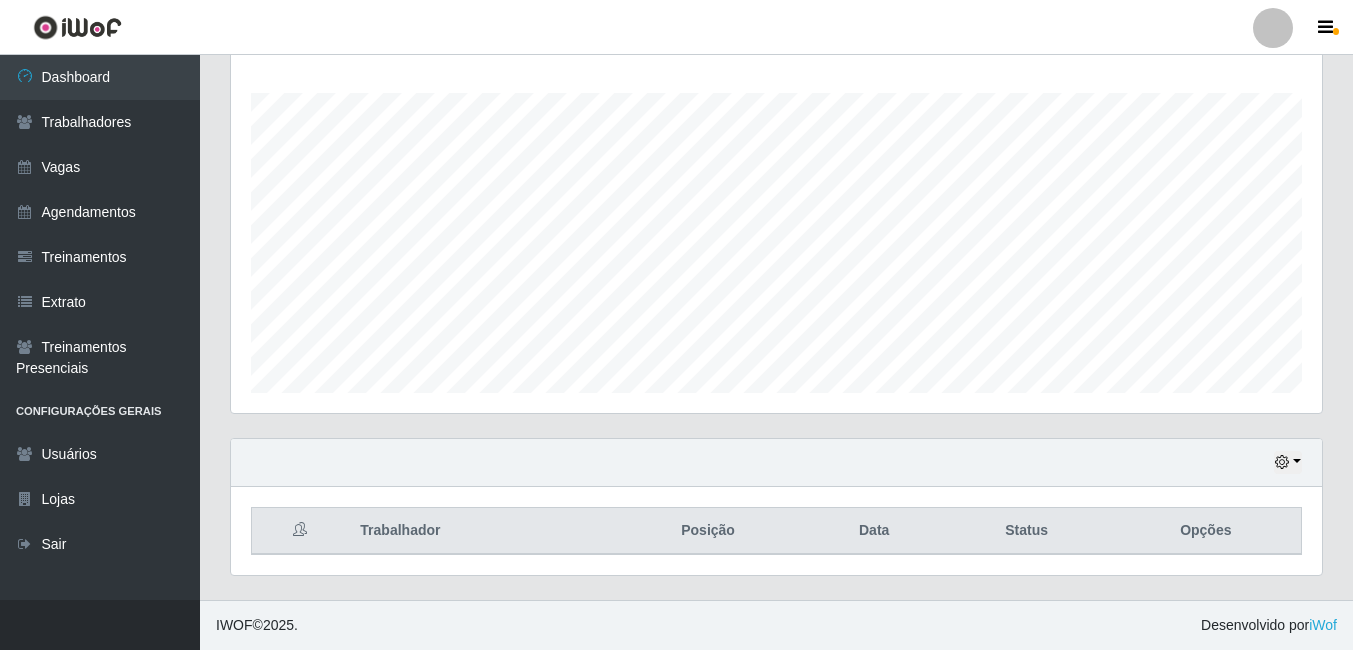 click on "Hoje [DATE] [NUMBER] [DATE]" at bounding box center (776, 463) 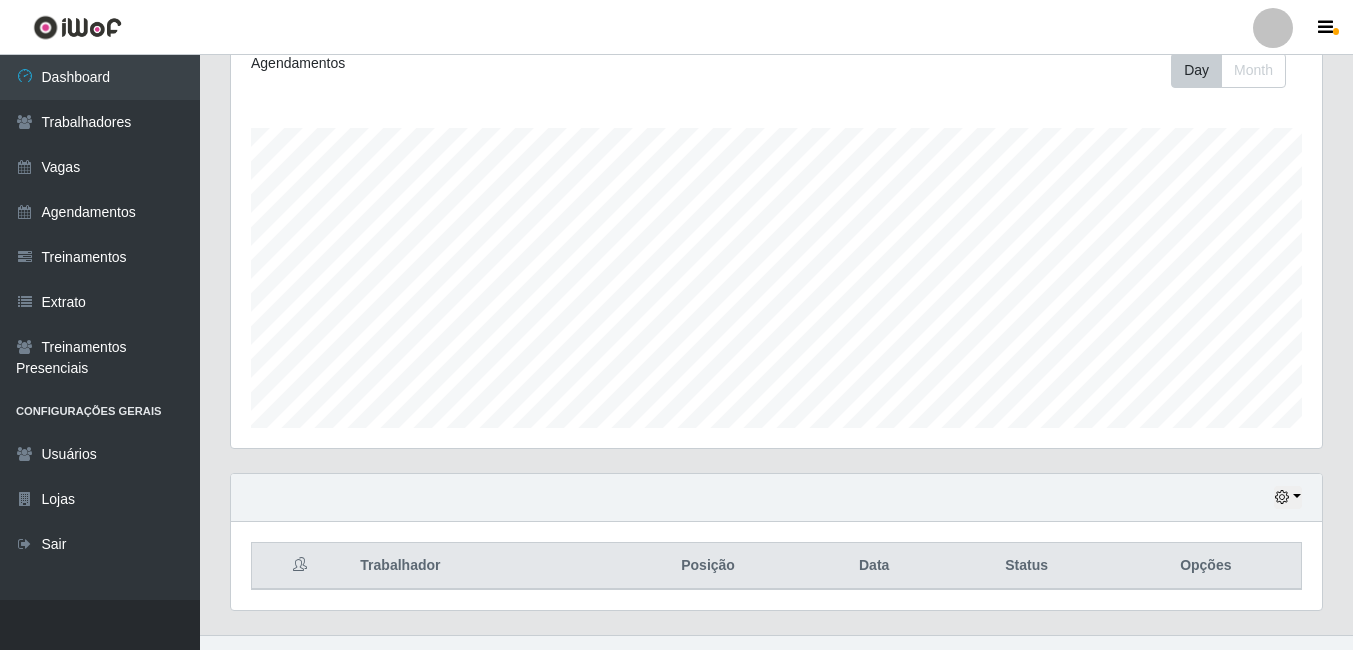 scroll, scrollTop: 322, scrollLeft: 0, axis: vertical 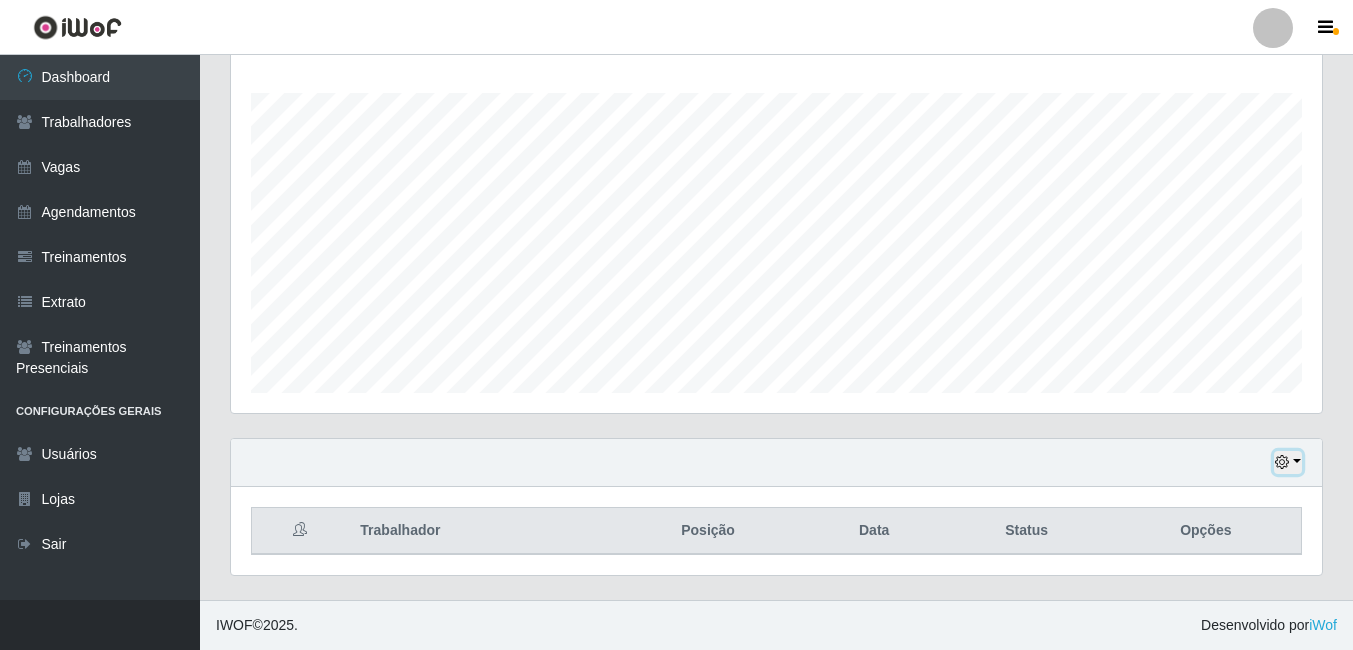 click at bounding box center (1282, 462) 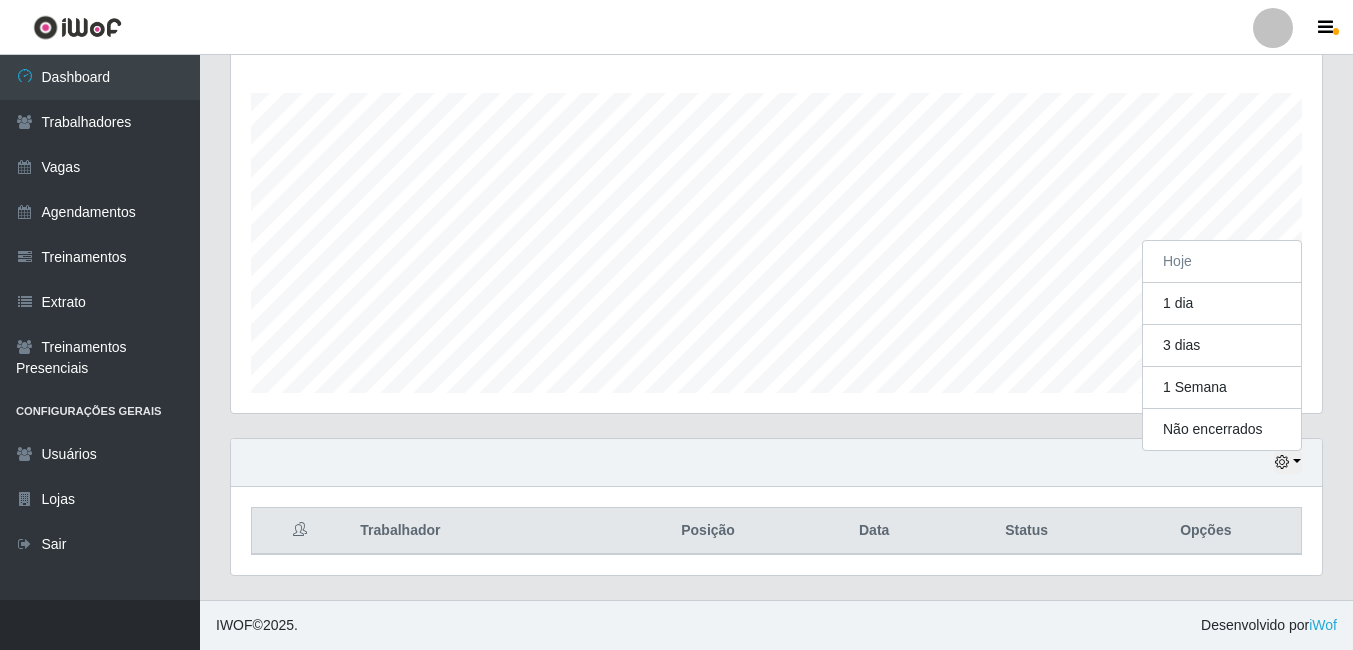 drag, startPoint x: 938, startPoint y: 451, endPoint x: 865, endPoint y: 505, distance: 90.80198 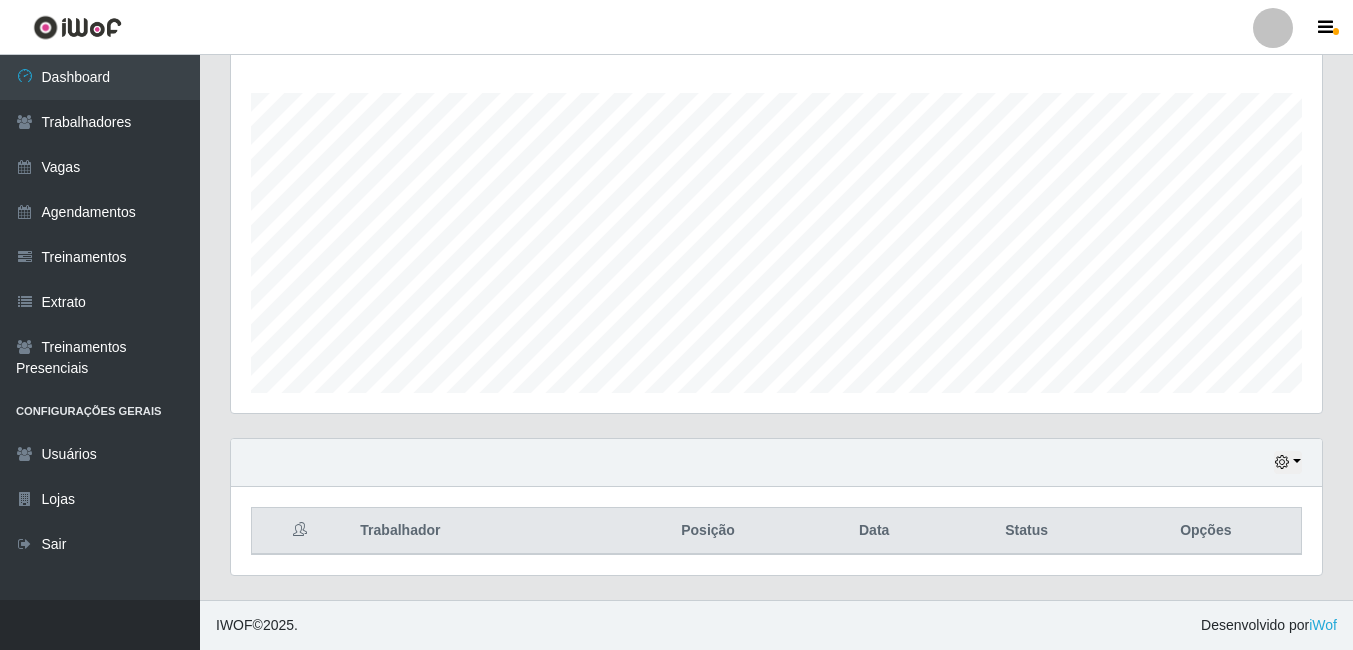 drag, startPoint x: 793, startPoint y: 530, endPoint x: 757, endPoint y: 530, distance: 36 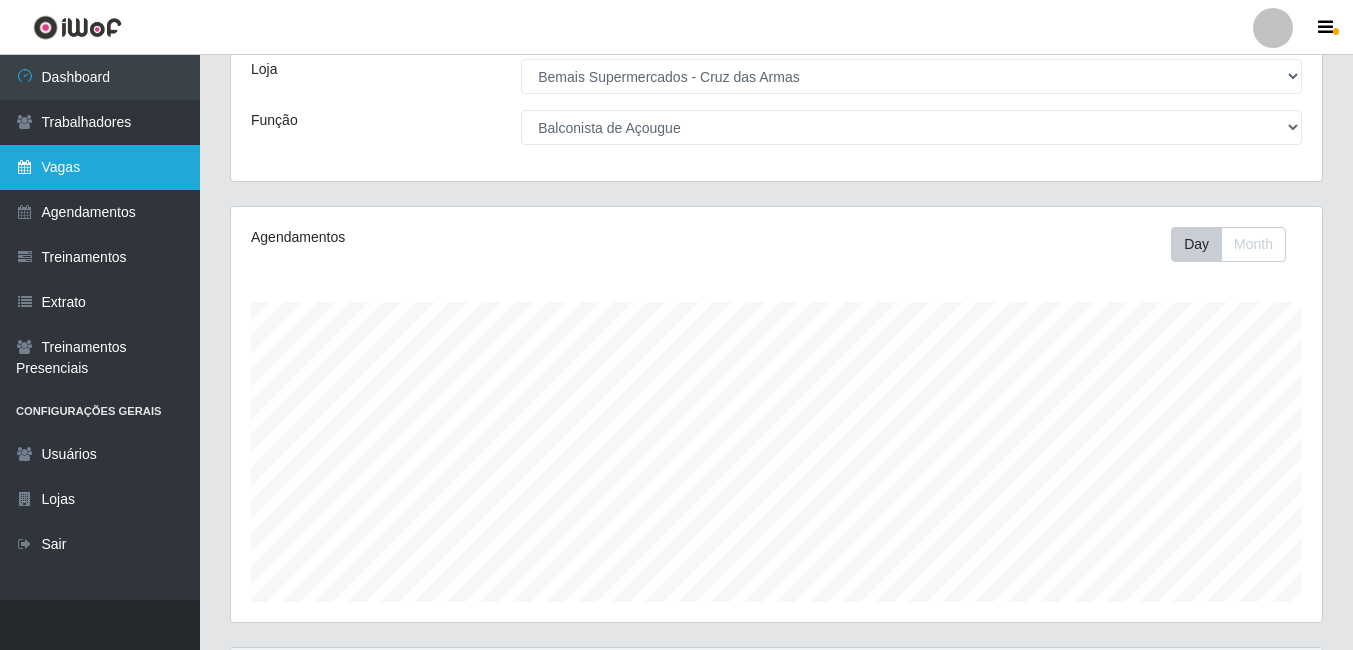 scroll, scrollTop: 0, scrollLeft: 0, axis: both 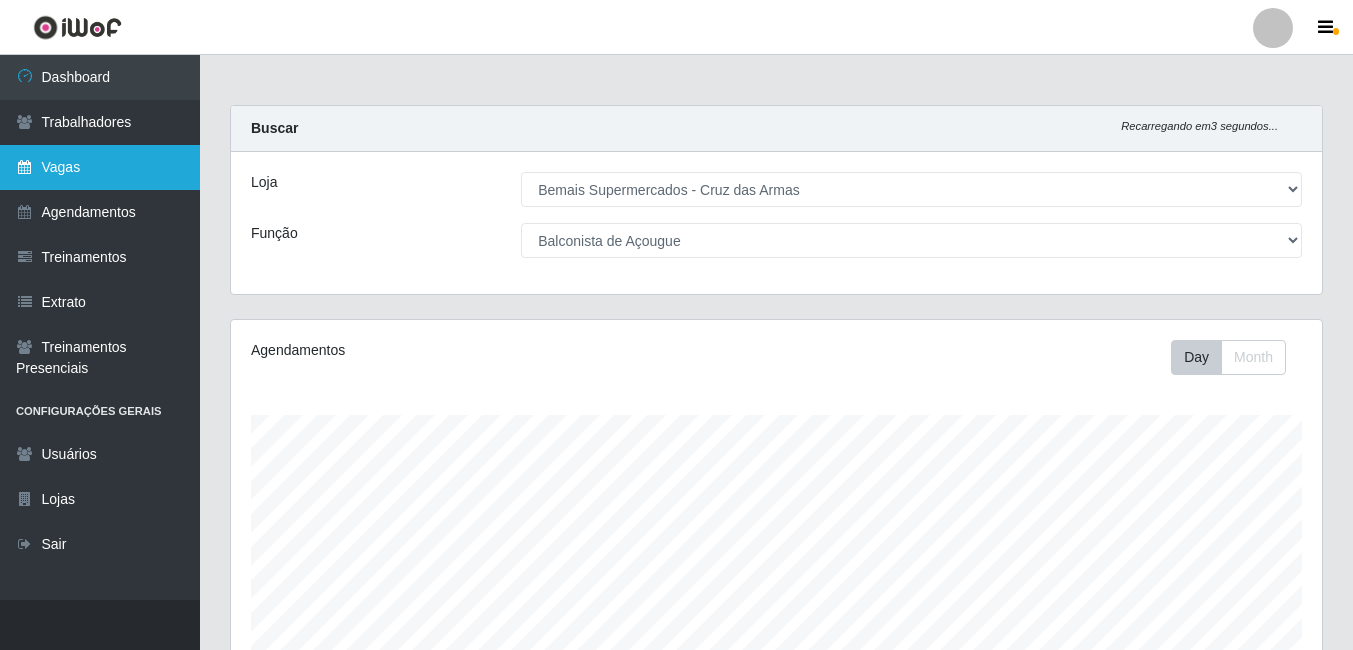 click on "Vagas" at bounding box center [100, 167] 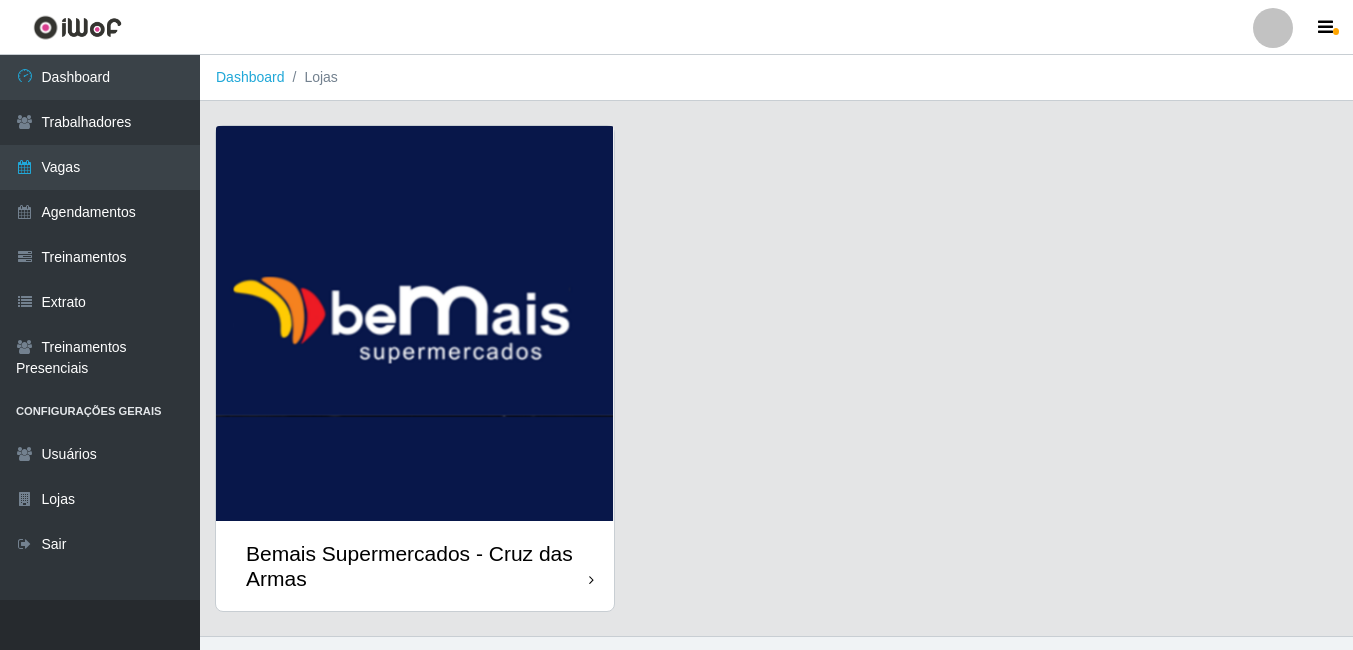 click at bounding box center [415, 323] 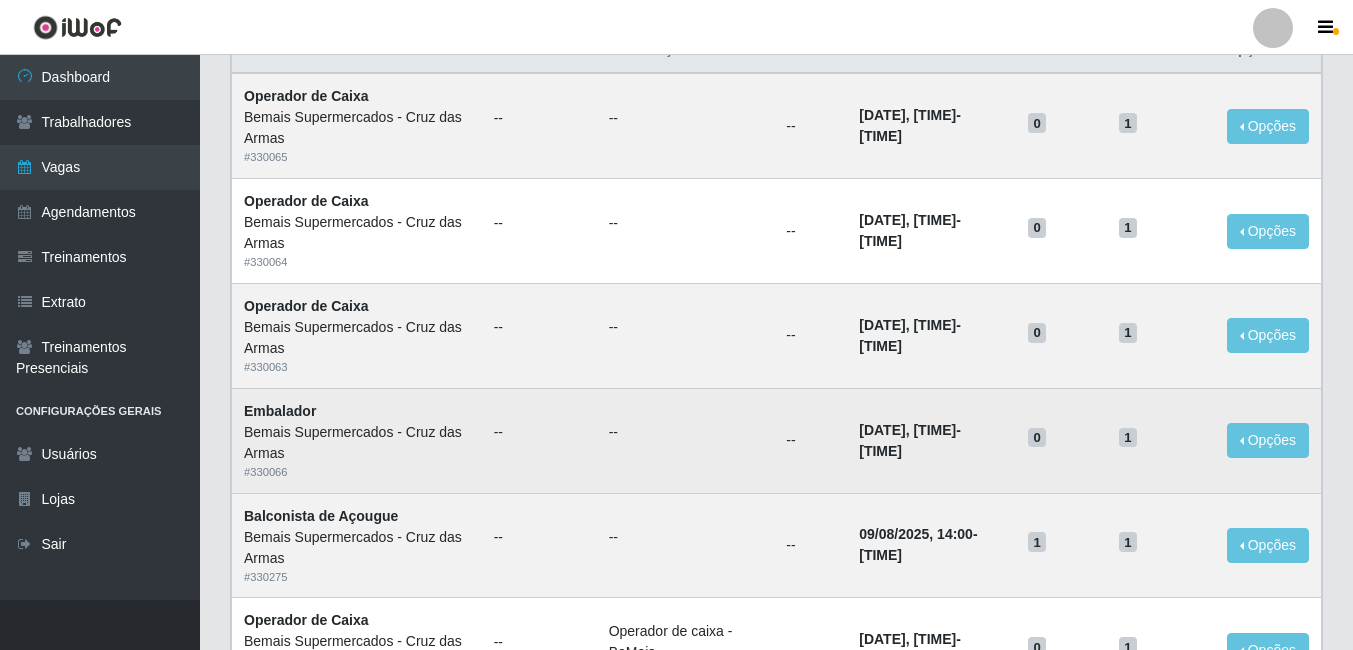 scroll, scrollTop: 200, scrollLeft: 0, axis: vertical 